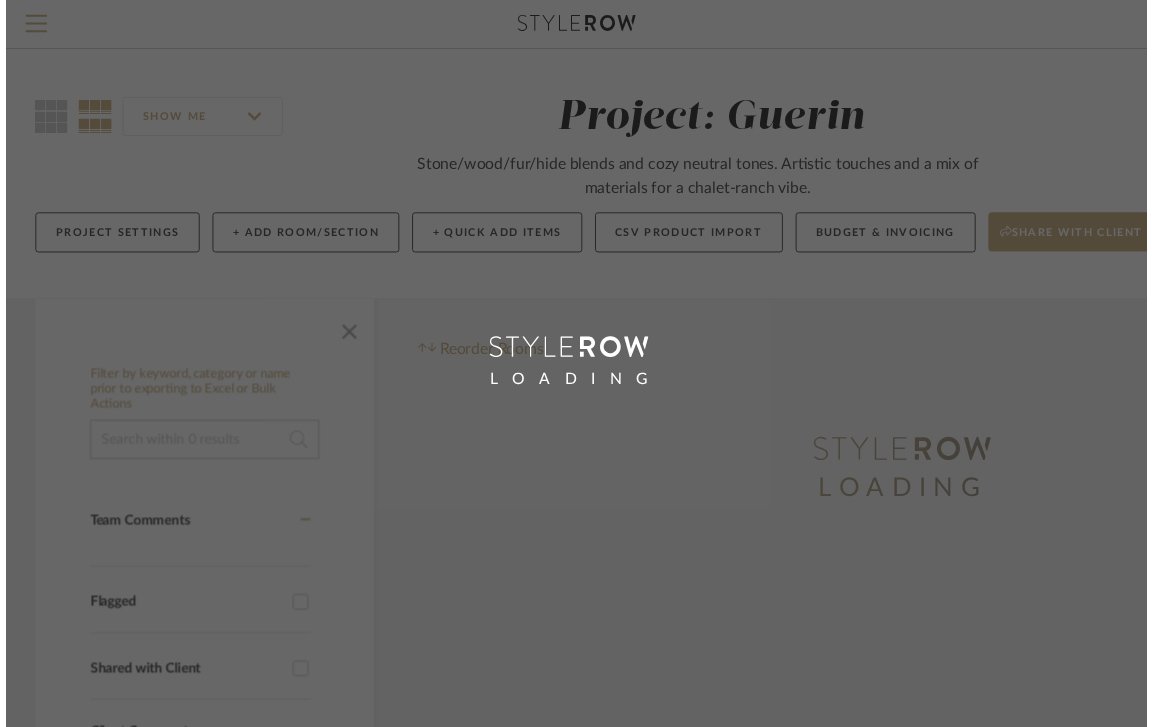 scroll, scrollTop: 0, scrollLeft: 0, axis: both 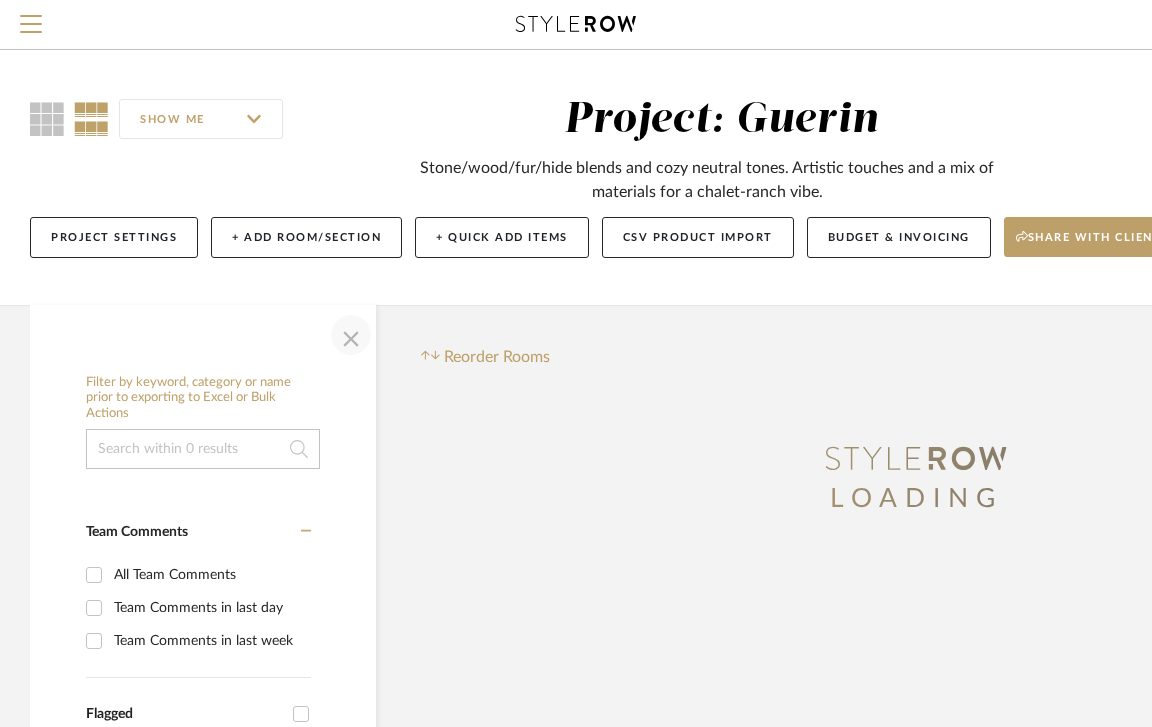 click 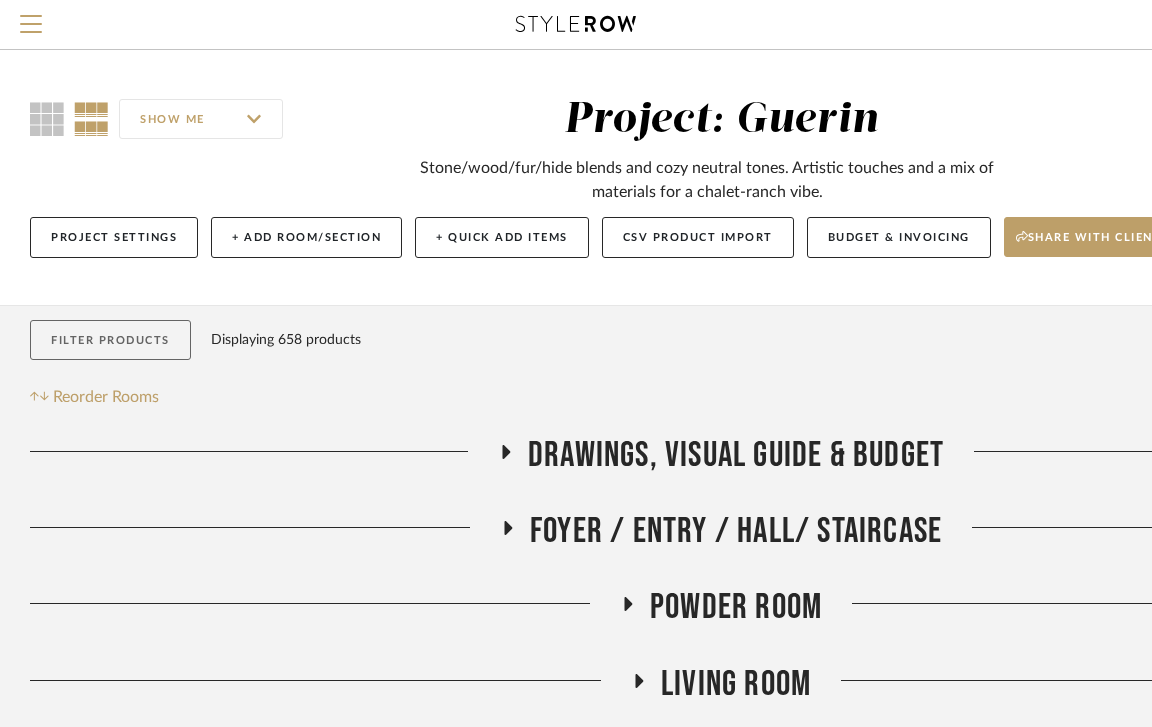 click on "Filter Products" 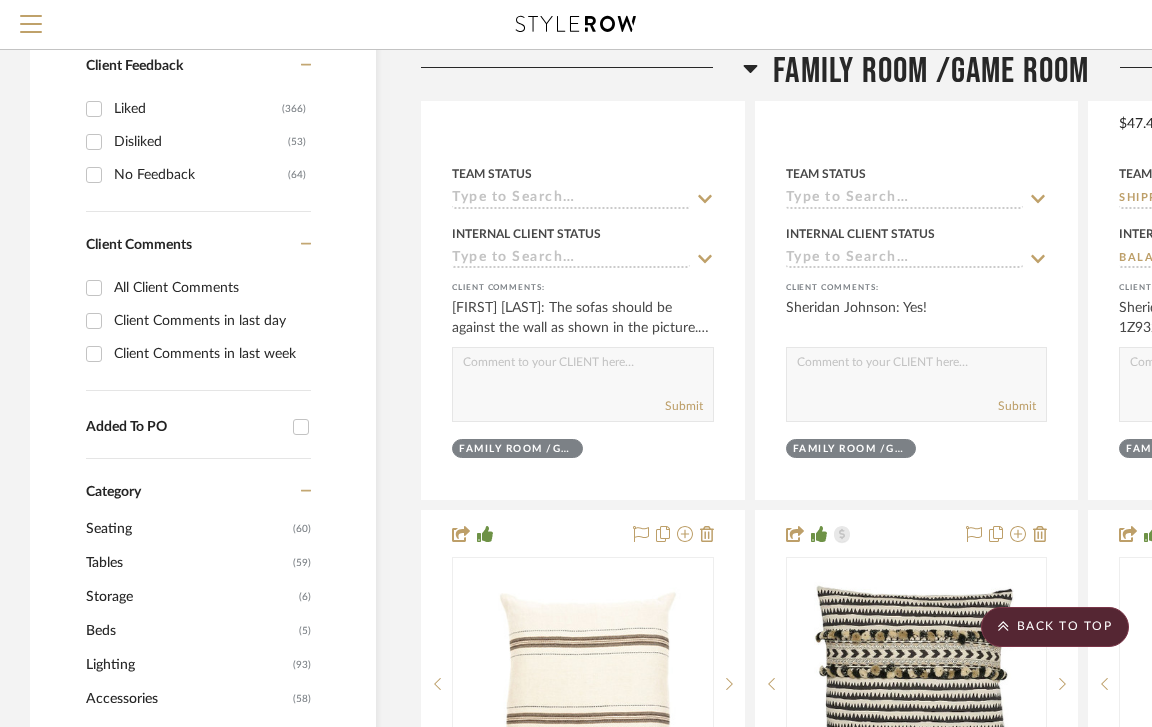 scroll, scrollTop: 1432, scrollLeft: 0, axis: vertical 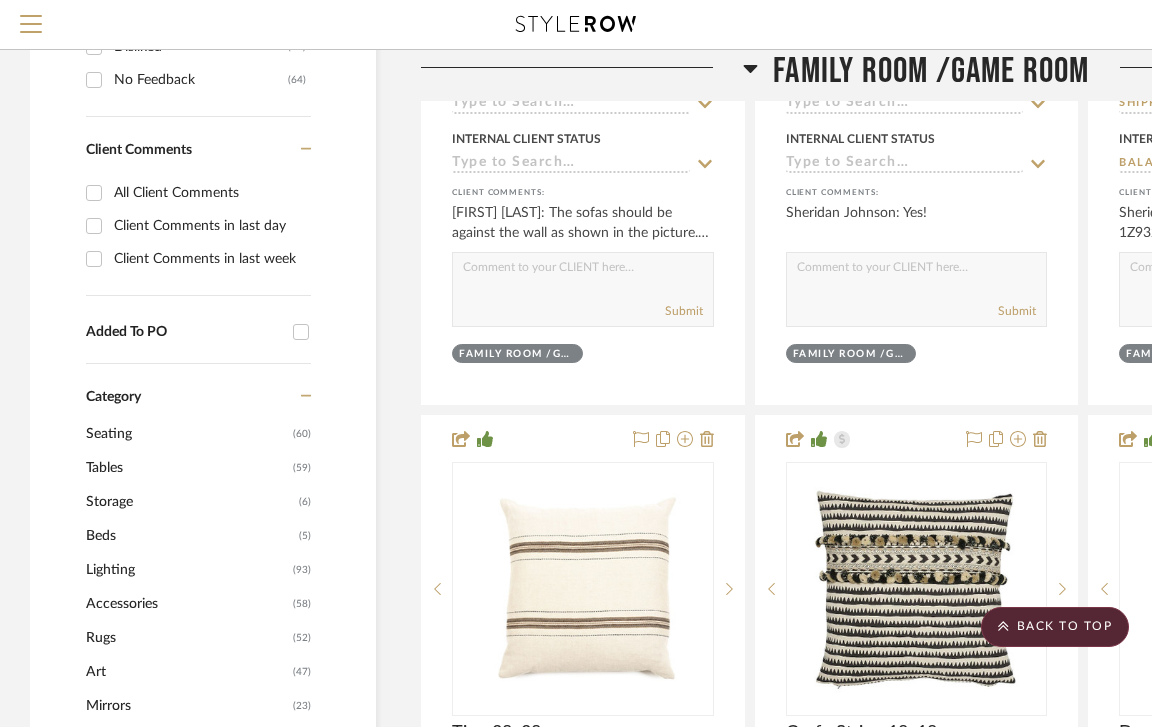 click on "Lighting" 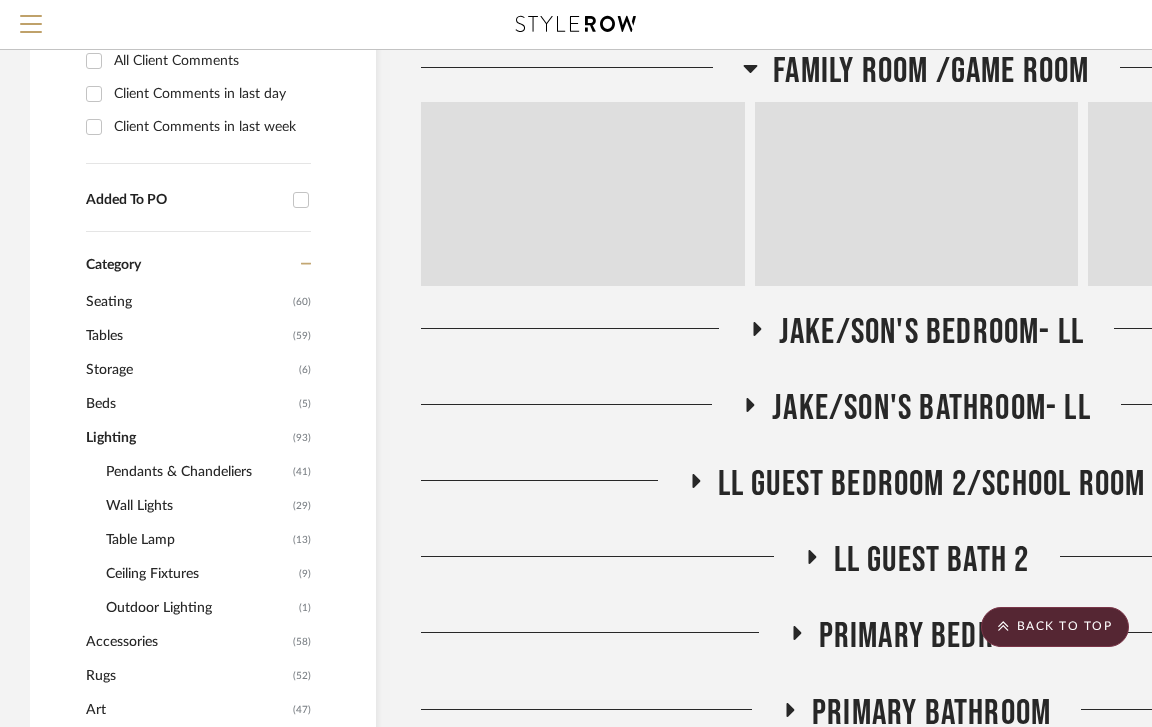 scroll, scrollTop: 1426, scrollLeft: 0, axis: vertical 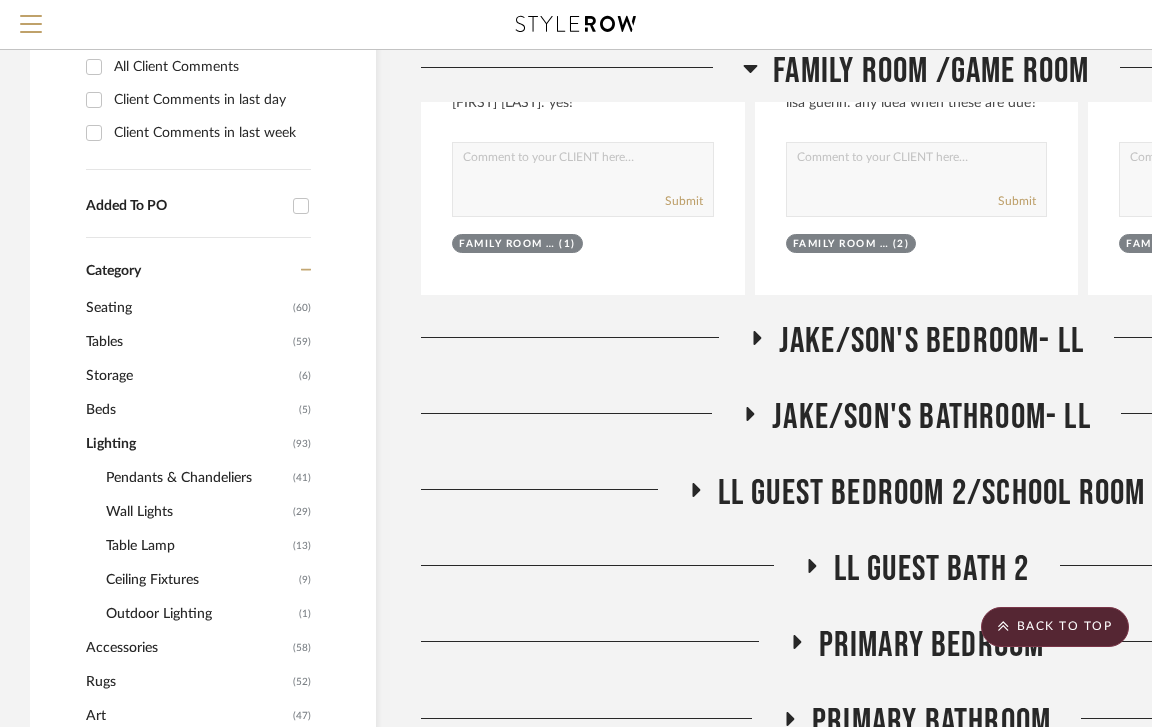 click on "Table Lamp" 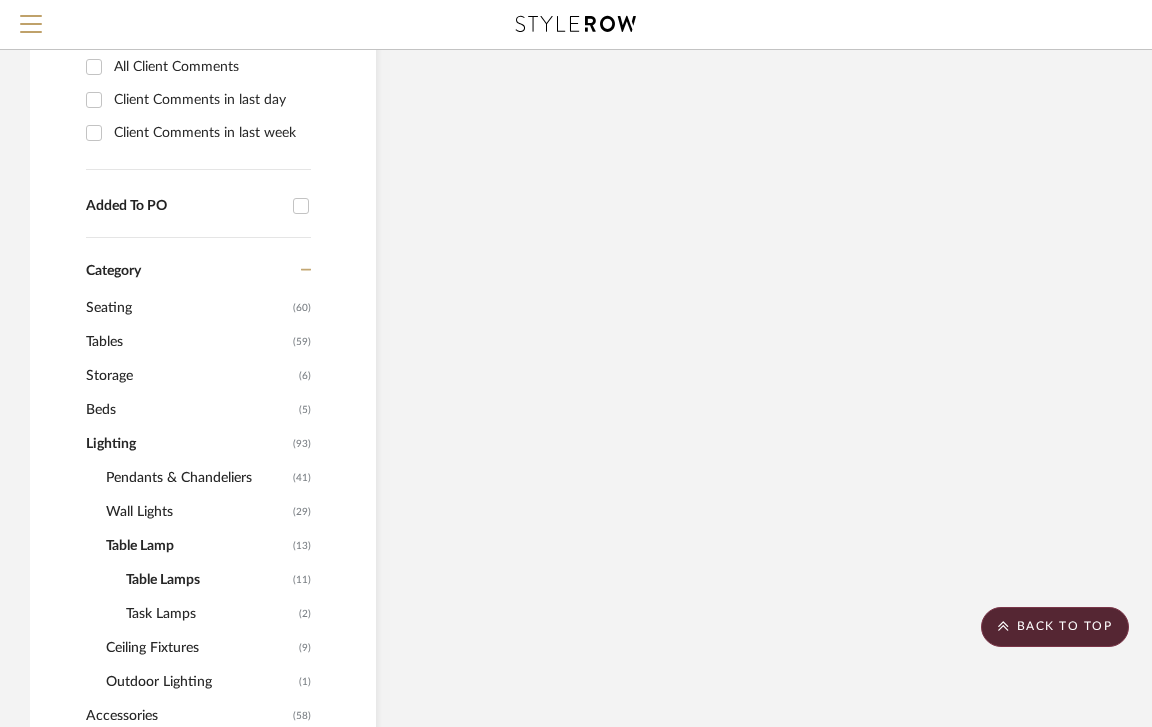 scroll, scrollTop: 1195, scrollLeft: 0, axis: vertical 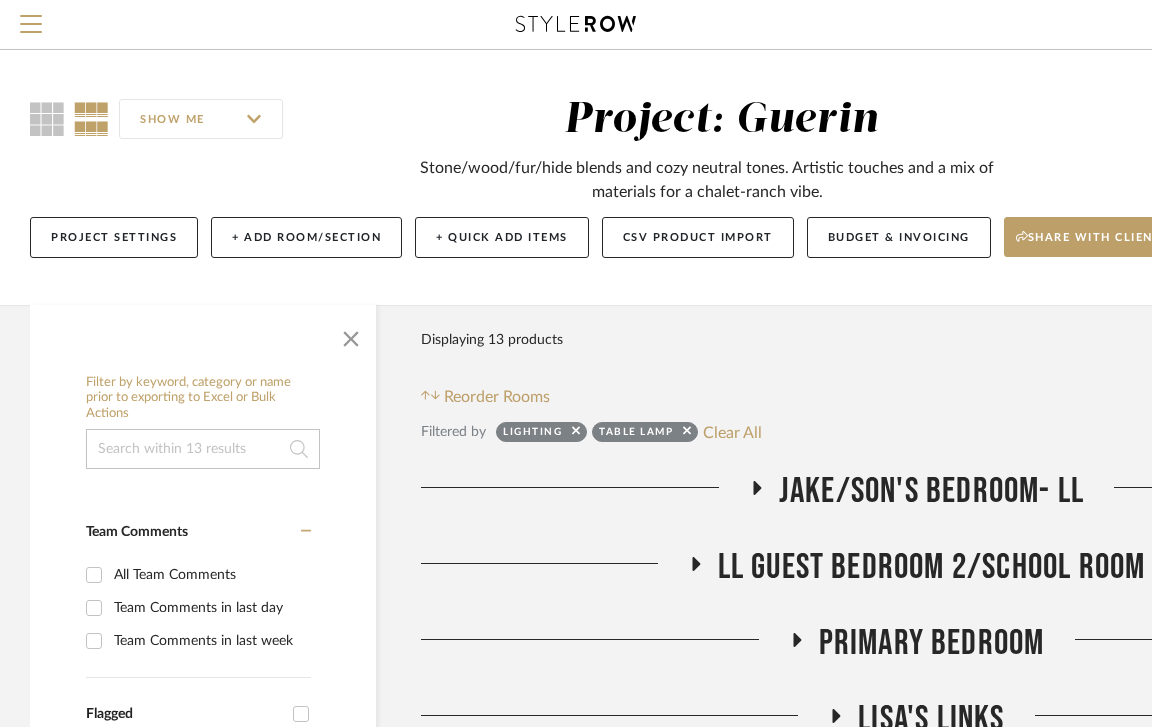 click on "Jake/Son's Bedroom- LL" 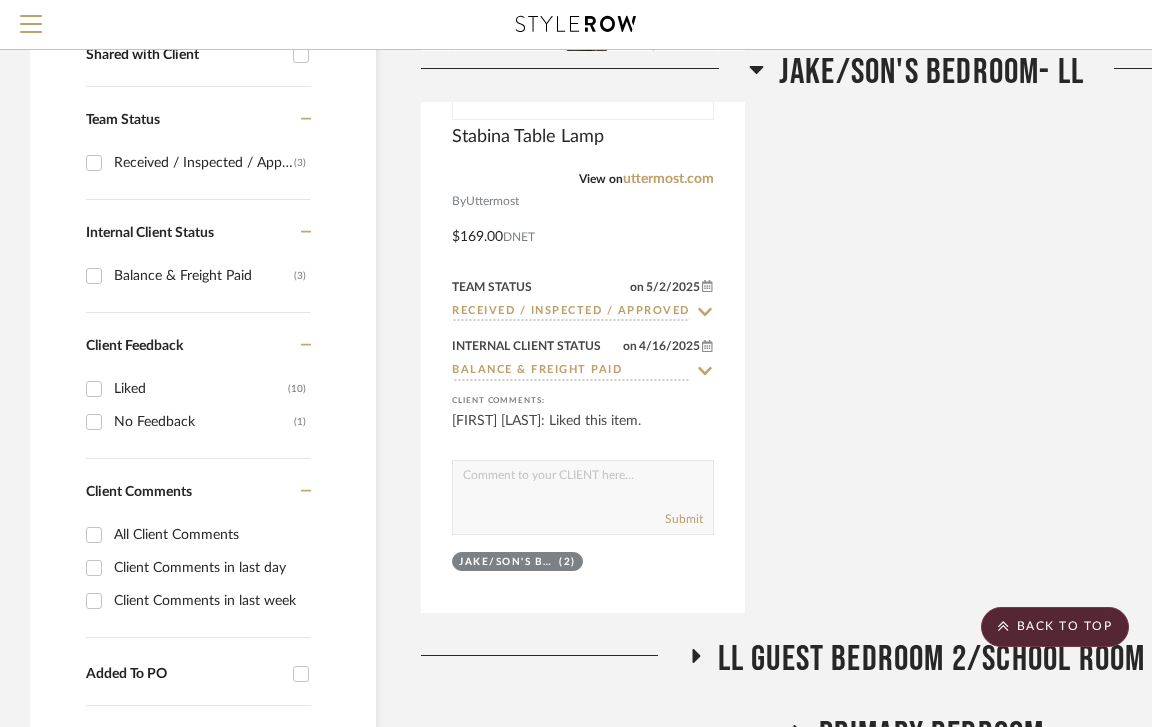 scroll, scrollTop: 864, scrollLeft: 0, axis: vertical 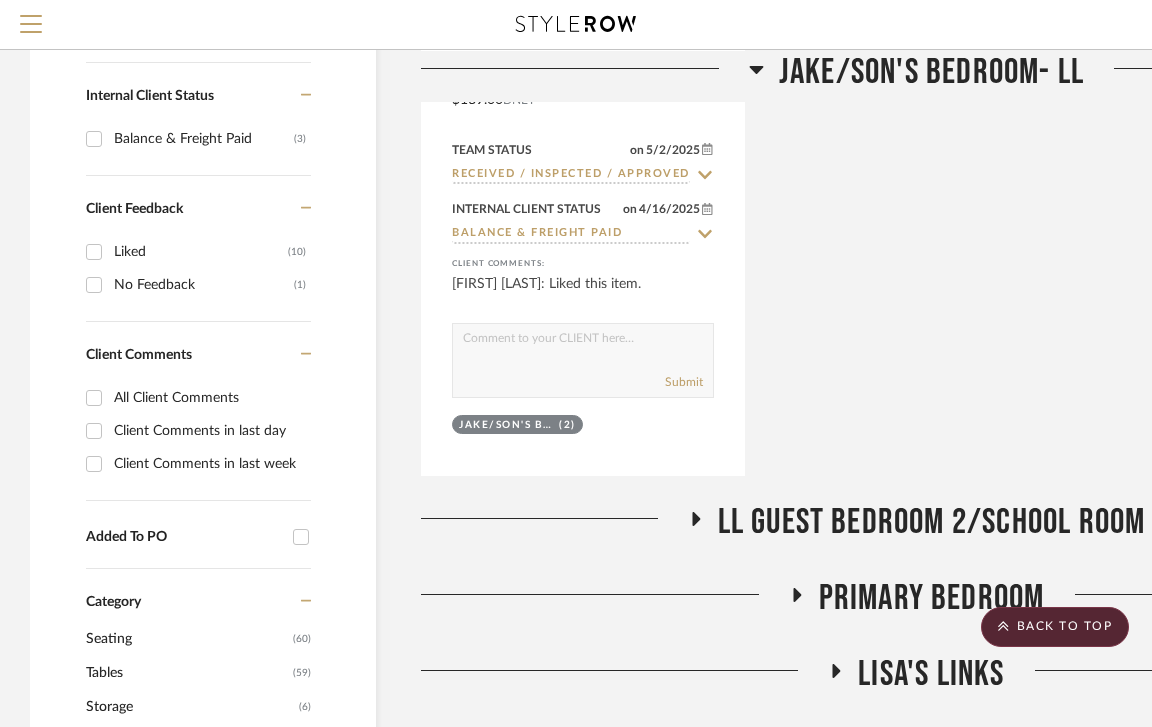 click on "Drawings, Visual Guide & Budget Foyer / Entry / Hall/ Staircase Powder Room Living Room Bar in LR Kitchen Dining Room Family Room /Game Room Jake/Son's Bedroom- LL  Stabina Table Lamp  View on  uttermost.com  By  Uttermost  Rustic bronze metal with burnished edges and a black marble foot. The oval drum shade is brown and tan woven rattan with decorative trim.
$169.00  DNET  Team Status on 5/2/2025 5/2/2025 Received / Inspected / Approved Internal Client Status on 4/16/2025 4/16/2025 Balance & Freight Paid client Comments:  lisa guerin: Liked this item.   Submit   Jake/Son's Bedroom- LL  (2)    Sheridan Johnson Jake/Son's Bathroom- LL LL Guest Bedroom 2/School Room LL Guest Bath 2 Primary Bedroom Primary Bathroom Upstairs Office/Guest Bedroom/Cat Room Game Room/Gym Exterior Artwork & Mirrors Accessories Pillows Lisa's Links Area Rugs Pool Bath- On Hold New Bathroom Upstairs/Guest/Cat- ON HOLD Add Kitty-litter flusher Products For Consideration  GO TO LIBRARIES" 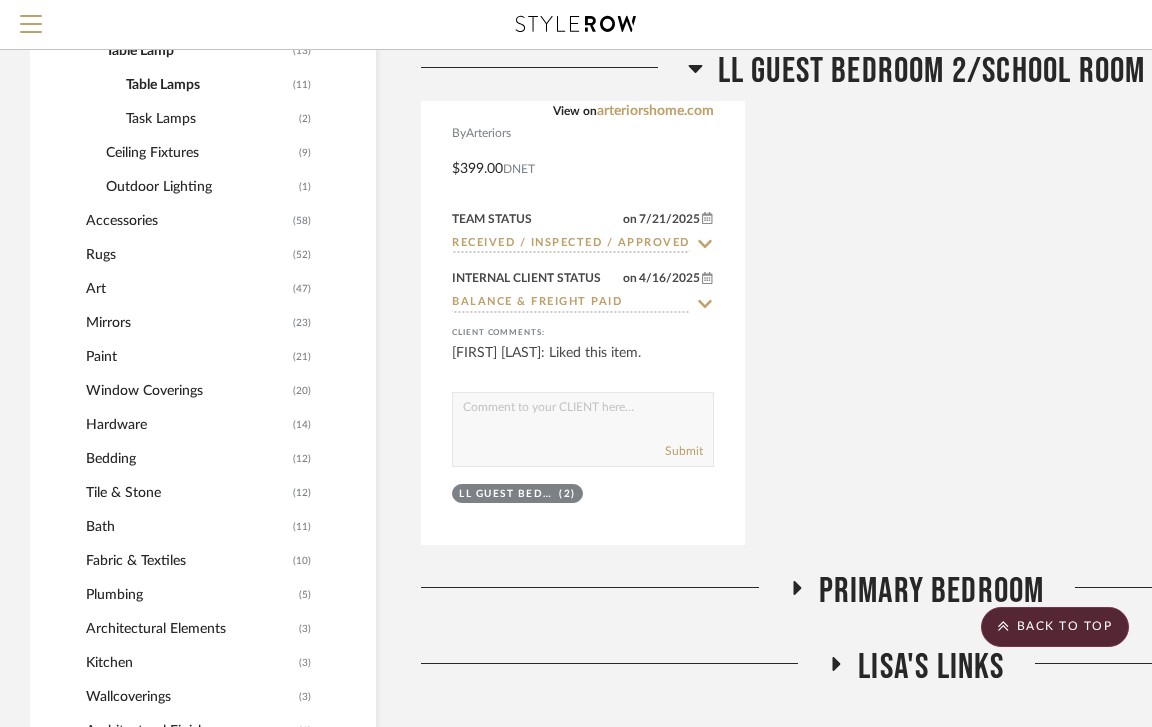 click on "Primary Bedroom" 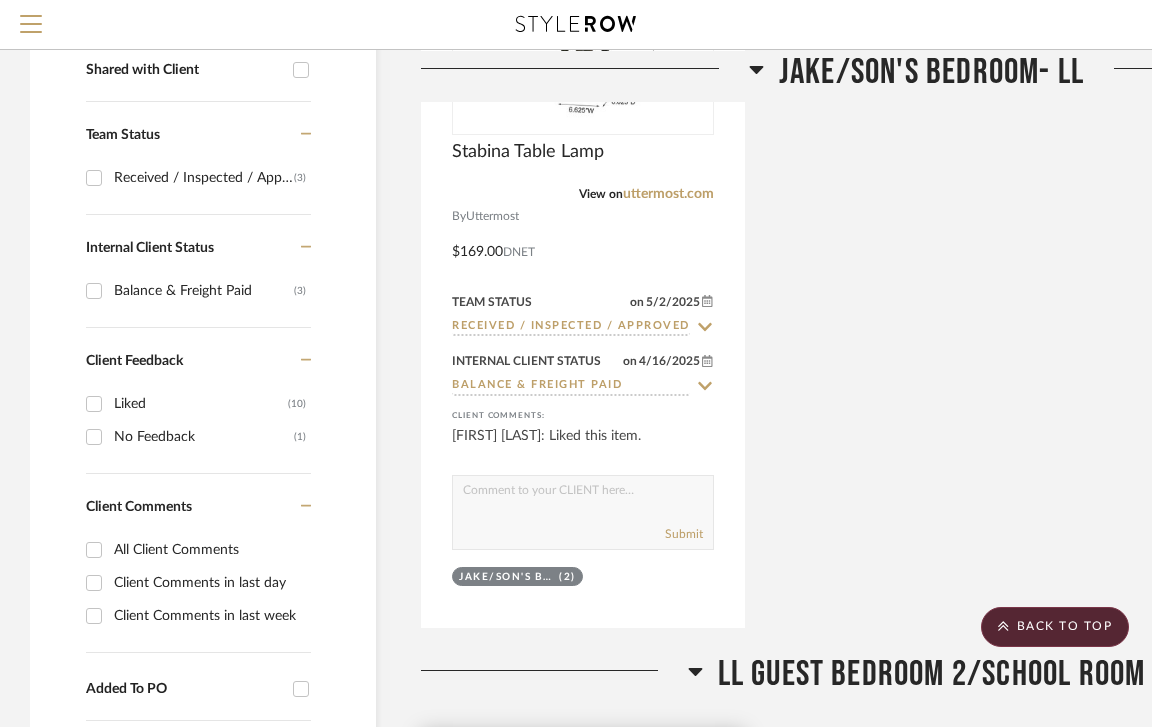 scroll, scrollTop: 429, scrollLeft: 0, axis: vertical 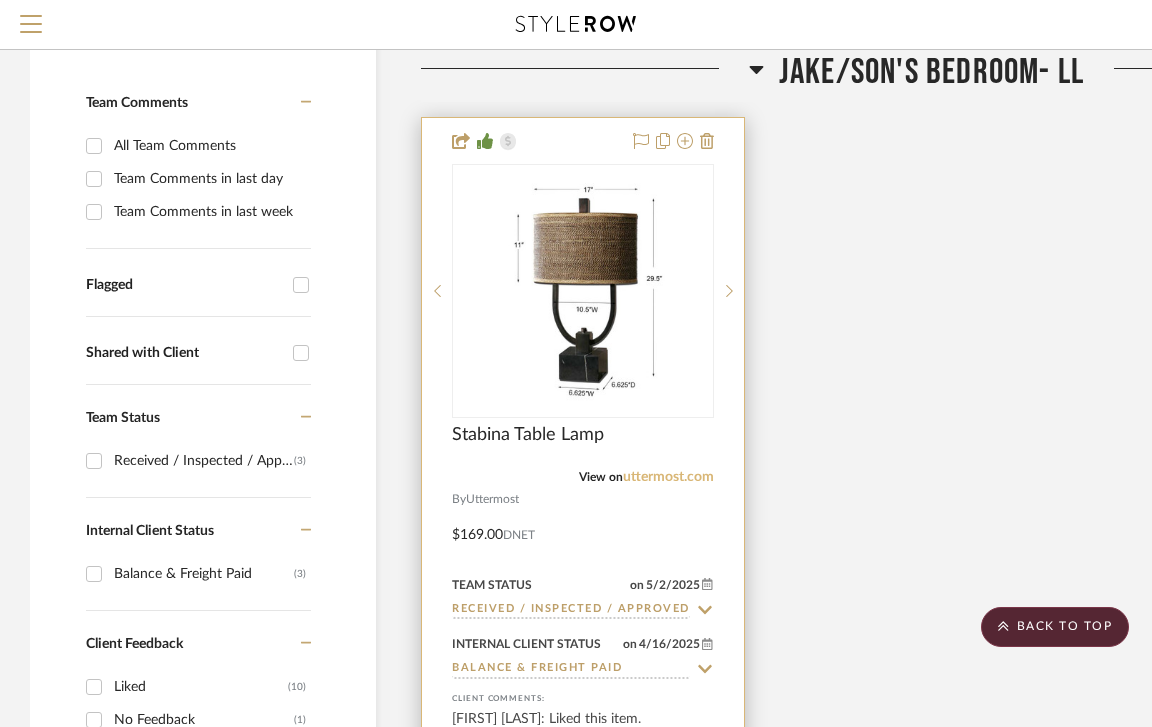 click on "uttermost.com" at bounding box center (668, 477) 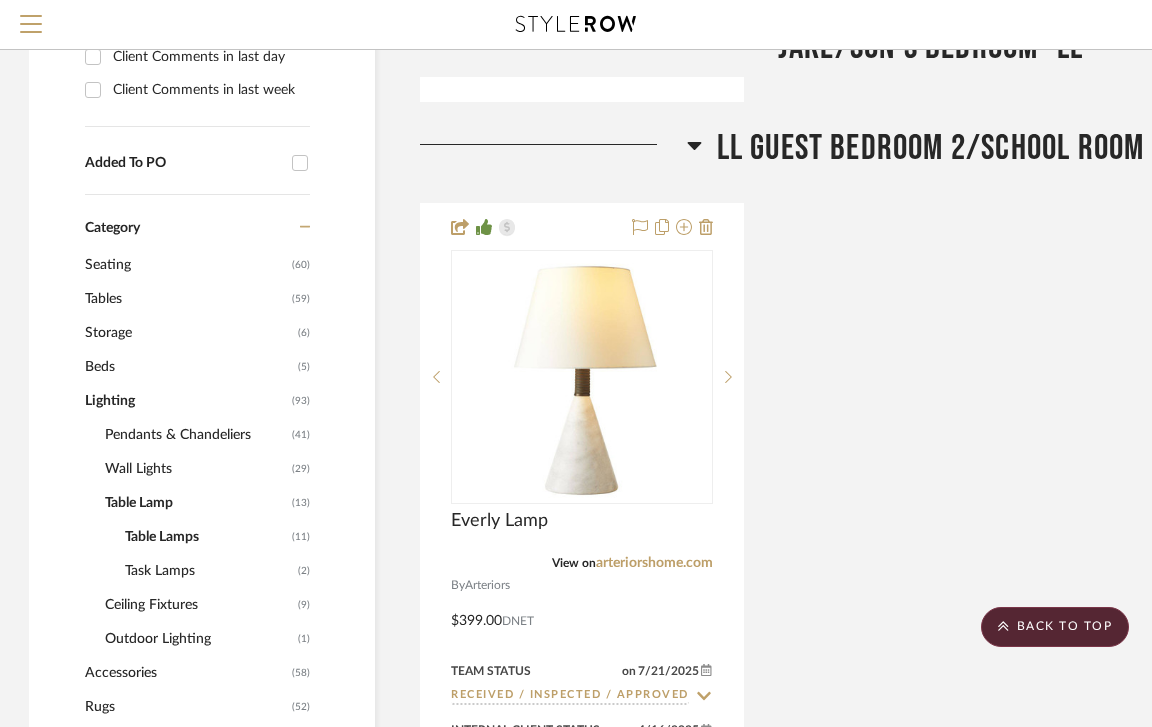 scroll, scrollTop: 1388, scrollLeft: 1, axis: both 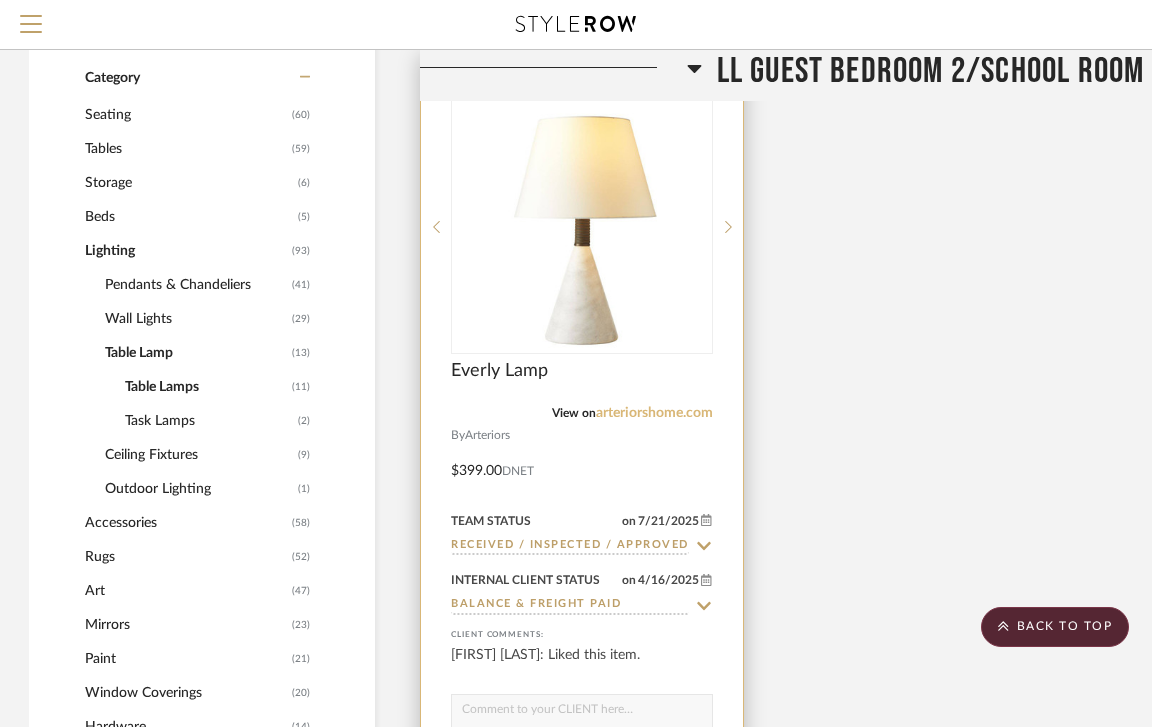 click on "arteriorshome.com" at bounding box center [654, 413] 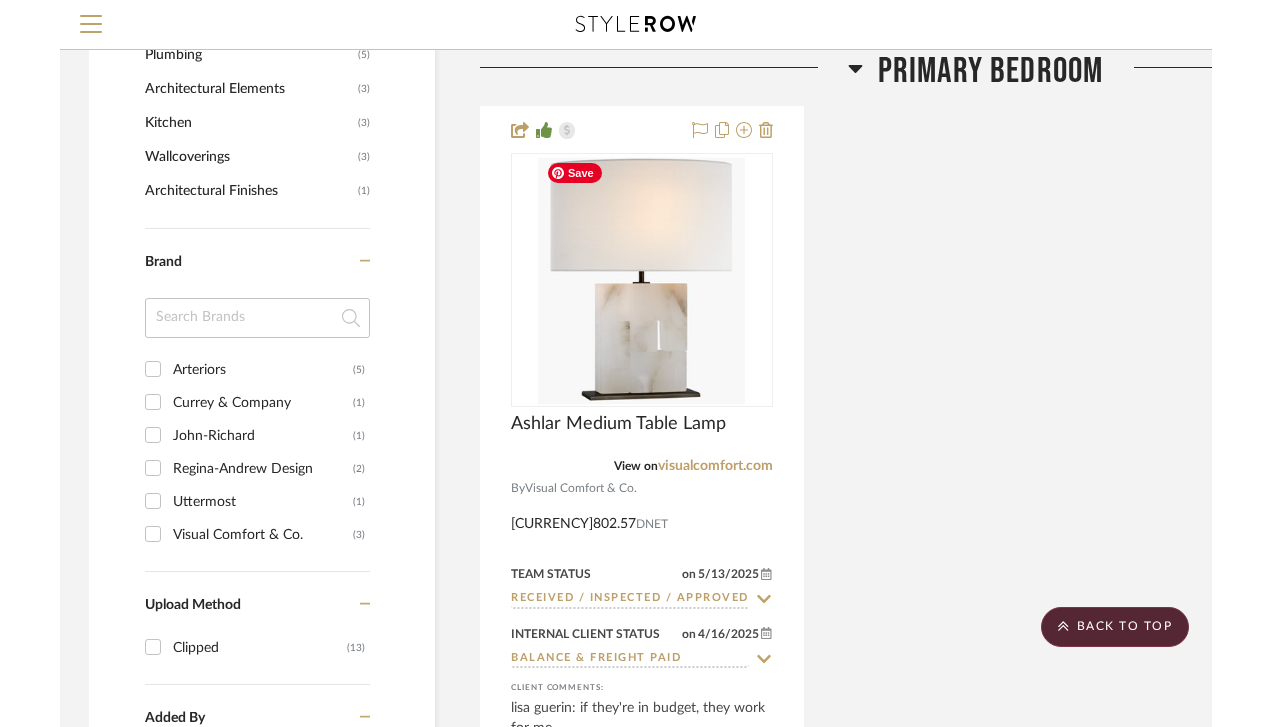 scroll, scrollTop: 2320, scrollLeft: 1, axis: both 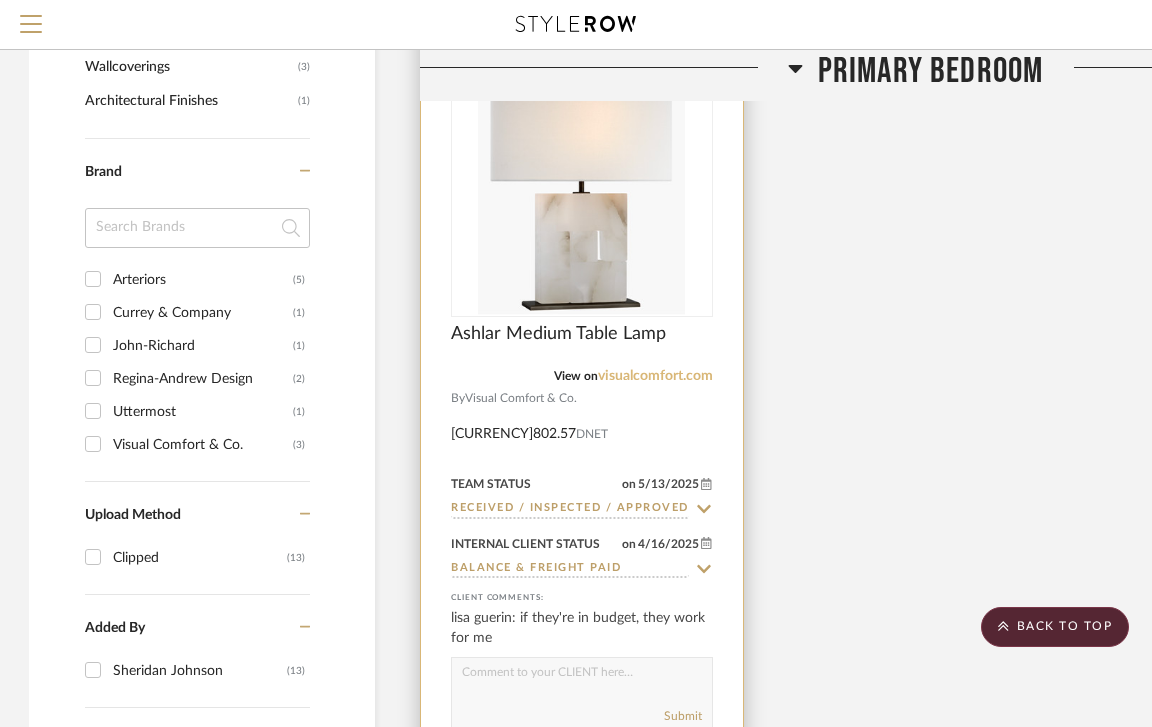 click on "visualcomfort.com" at bounding box center (655, 376) 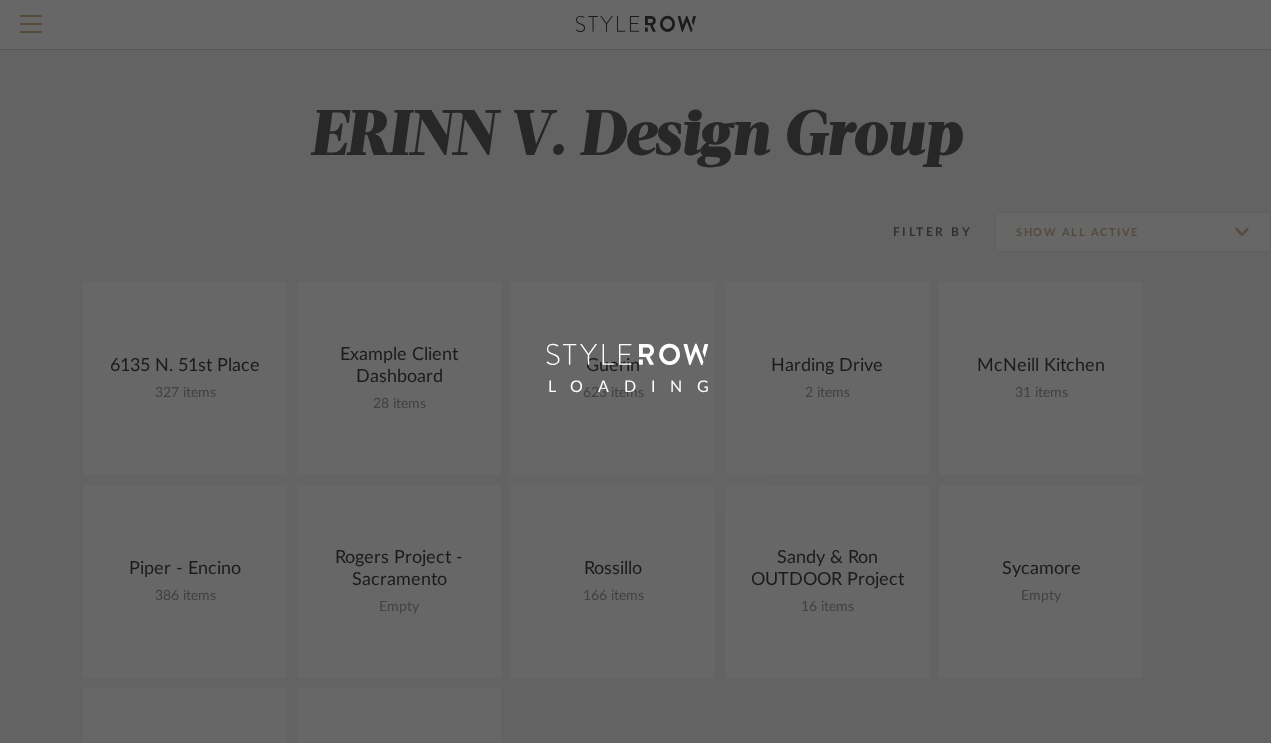 scroll, scrollTop: 0, scrollLeft: 0, axis: both 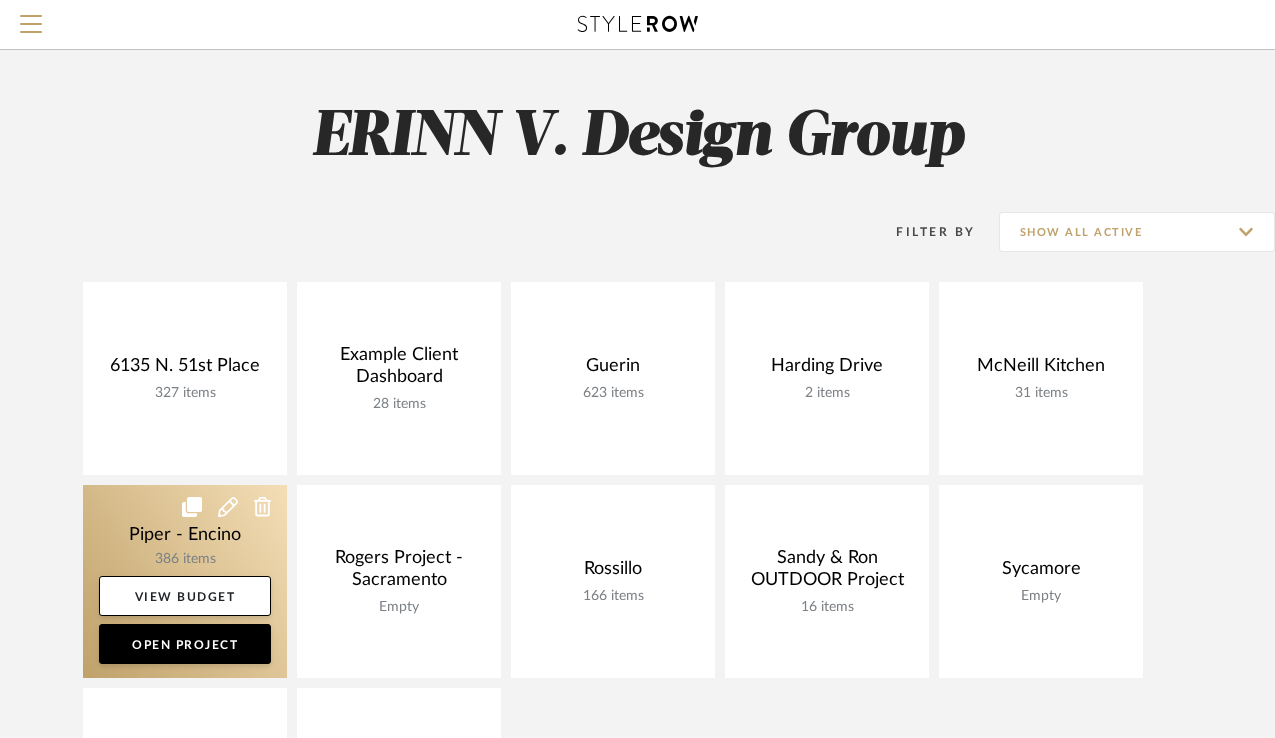 click 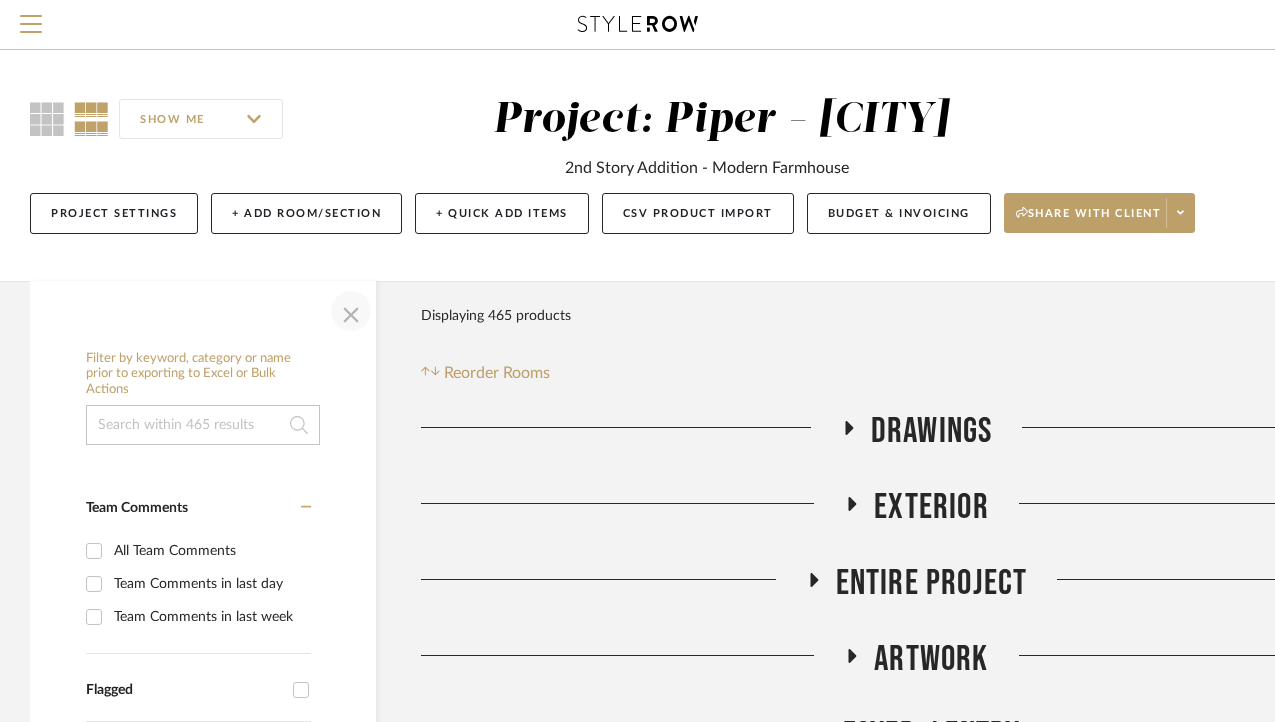 click 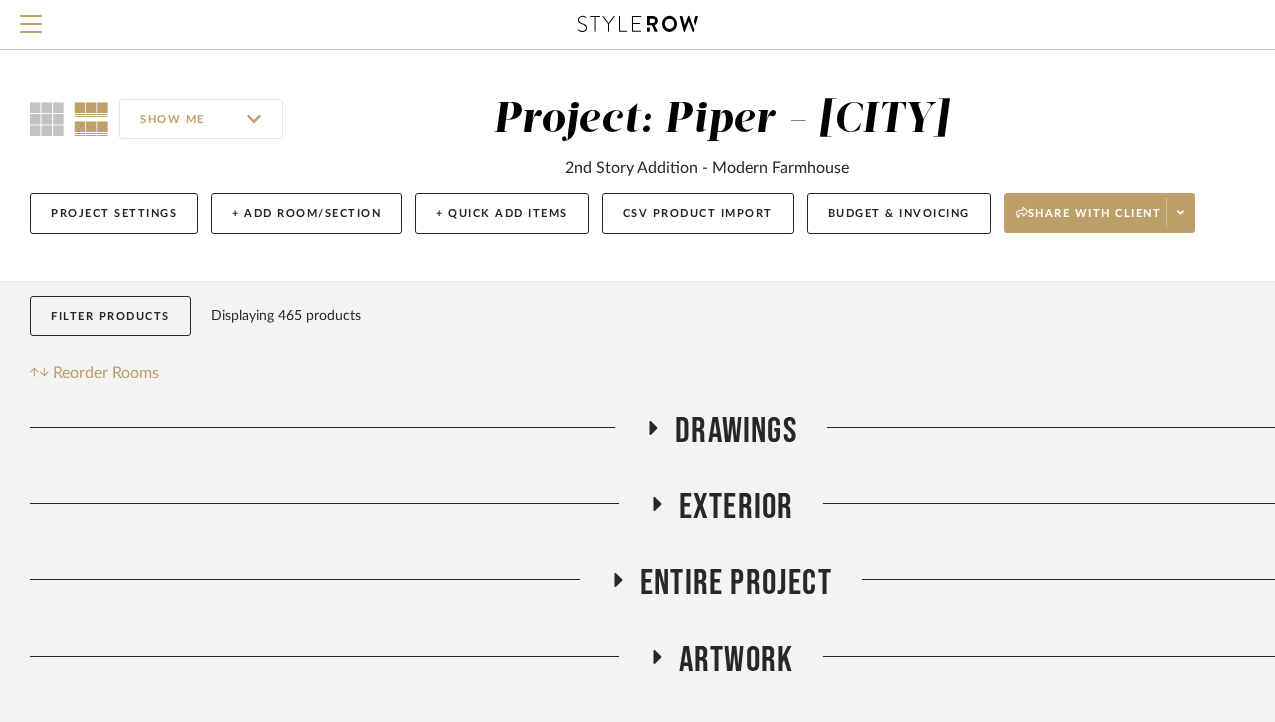 click on "Search by brands, products, categories, colors, or styles Hello, [FIRST] All Projects Library Inspiration Upload History Chrome Web Clipper Import Pinterest Support SHOW ME Project: Piper - [CITY] 2nd Story Addition - Modern Farmhouse Project Settings + Add Room/Section + Quick Add Items CSV Product Import Budget & Invoicing Share with client More tools Filter by keyword, category or name prior to exporting to Excel or Bulk Actions Team Comments All Team Comments Team Comments in last day Team Comments in last week Flagged Shared with Client Team Status Received / Inspected / Approved (91) Installed / Delivered (40) Invoice Submitted / Awaiting Client Payment (11) Need to Order - Client Payment Received (4) On Hold - Not Approved (4) See More + Internal Client Status Balance & Freight Paid (117) Presented, Approved (16) Client's Own (12) Client Feedback Liked (100) No Feedback (190) Approved Items (14) Client Comments All Client Comments Added To PO Category" at bounding box center [637, 361] 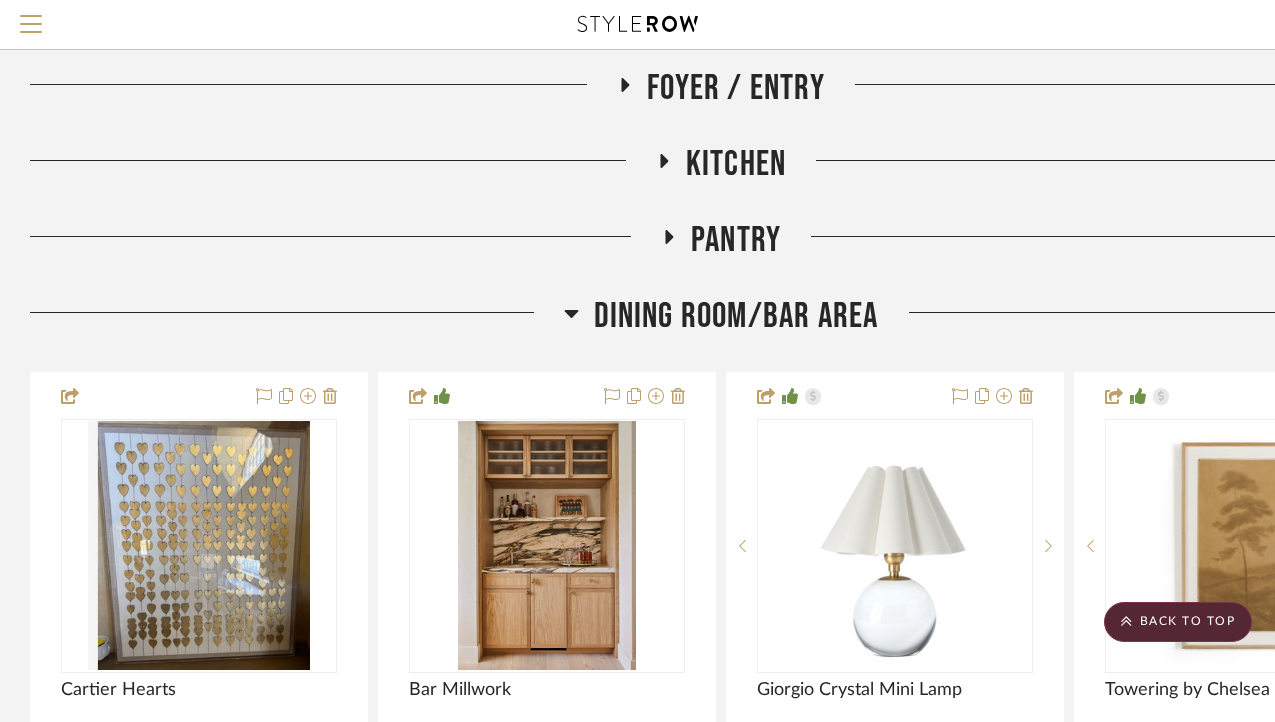scroll, scrollTop: 511, scrollLeft: 0, axis: vertical 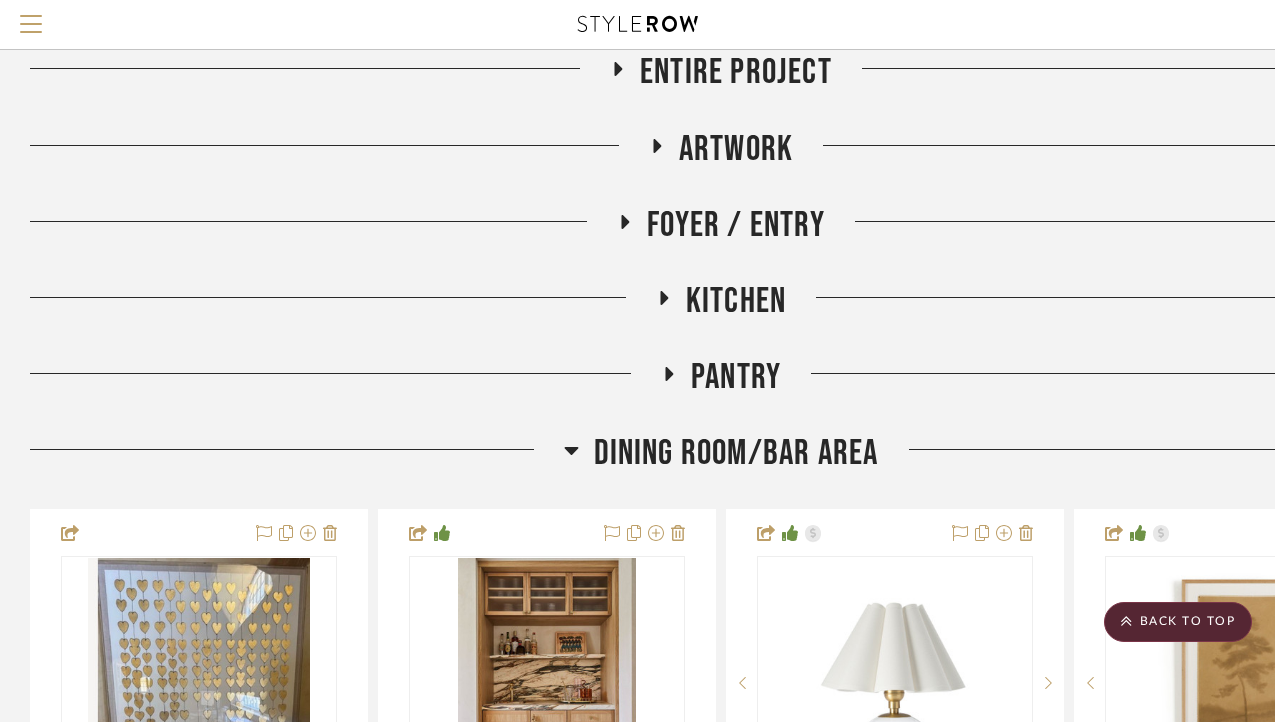 click on "Dining Room/Bar Area" 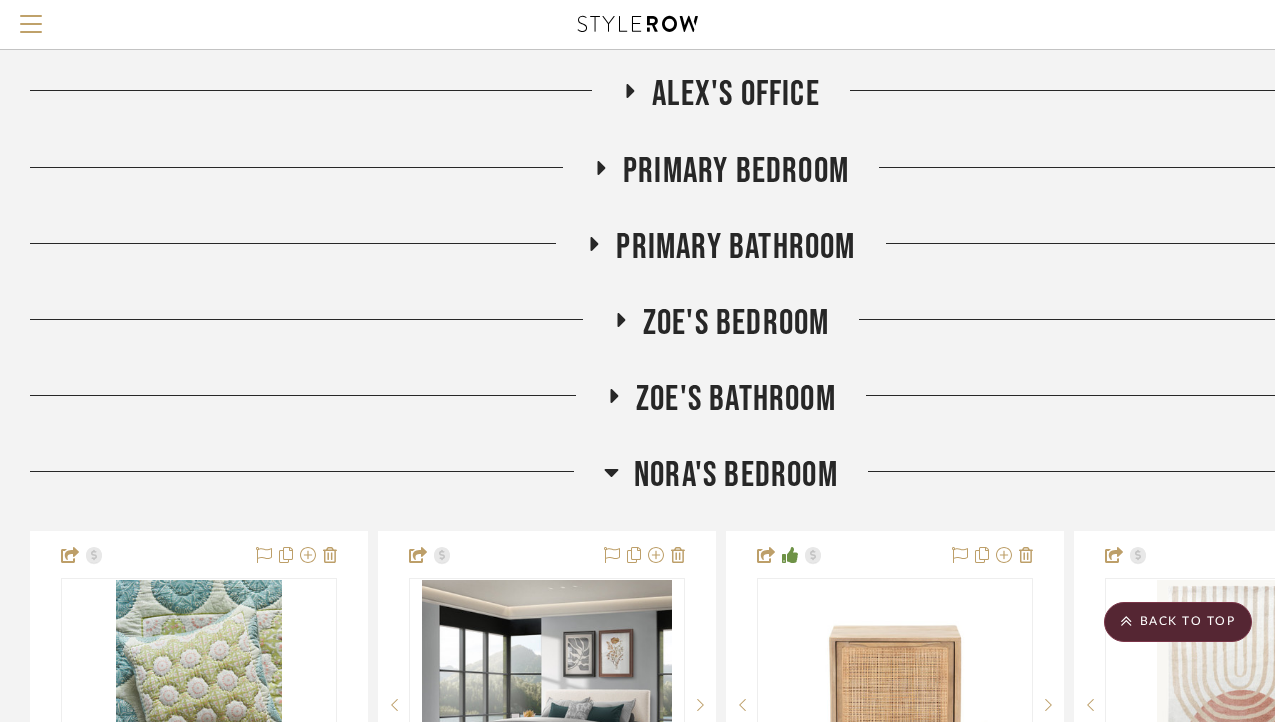 click on "Nora's Bedroom" 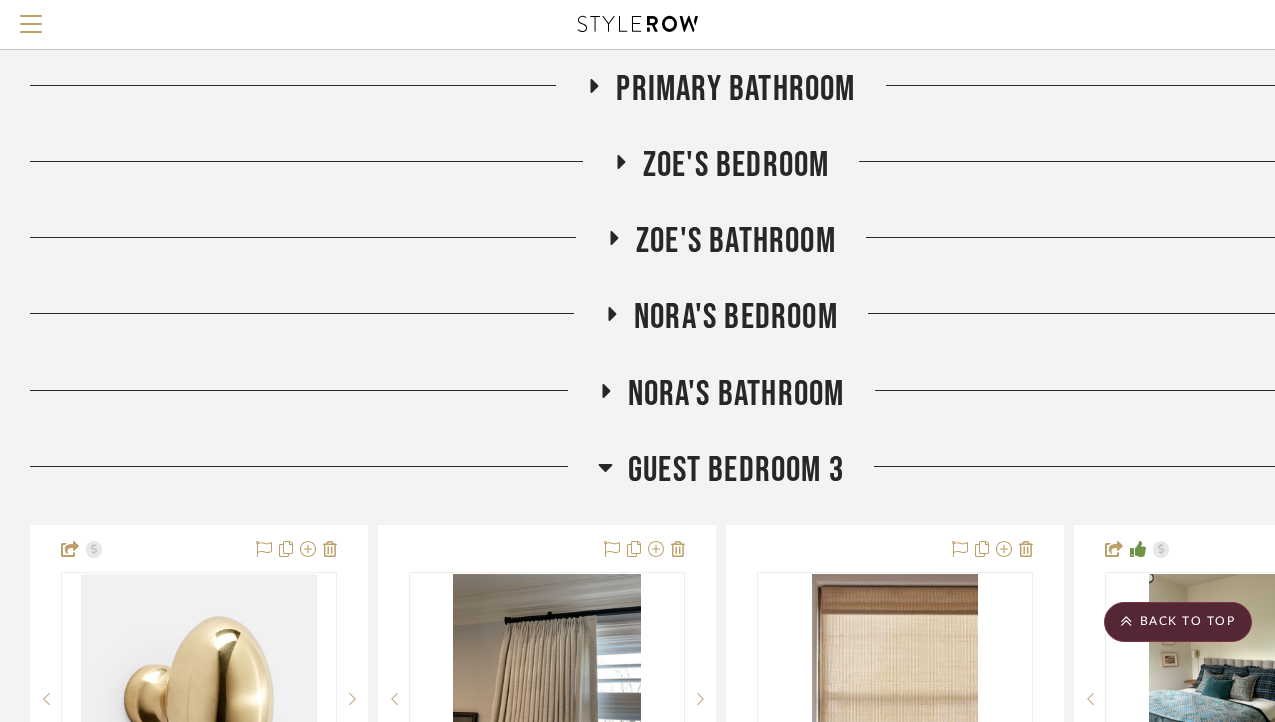 click on "Guest Bedroom 3" 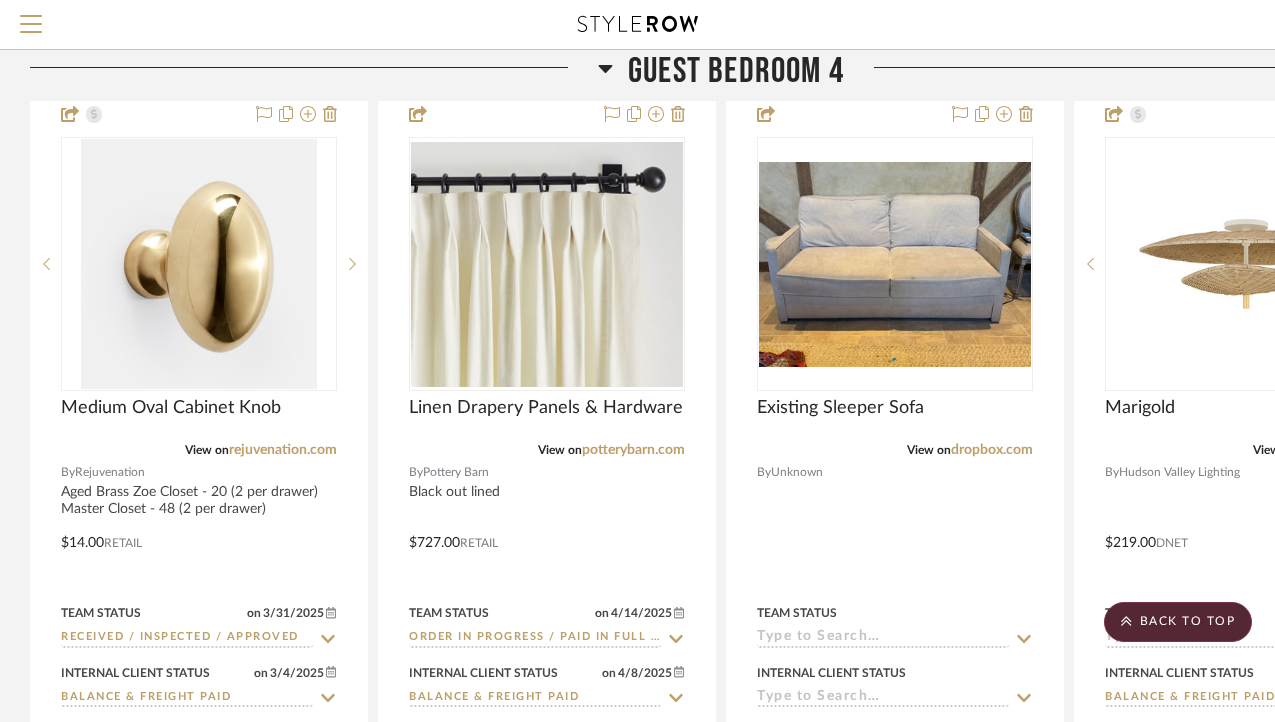 scroll, scrollTop: 2134, scrollLeft: 0, axis: vertical 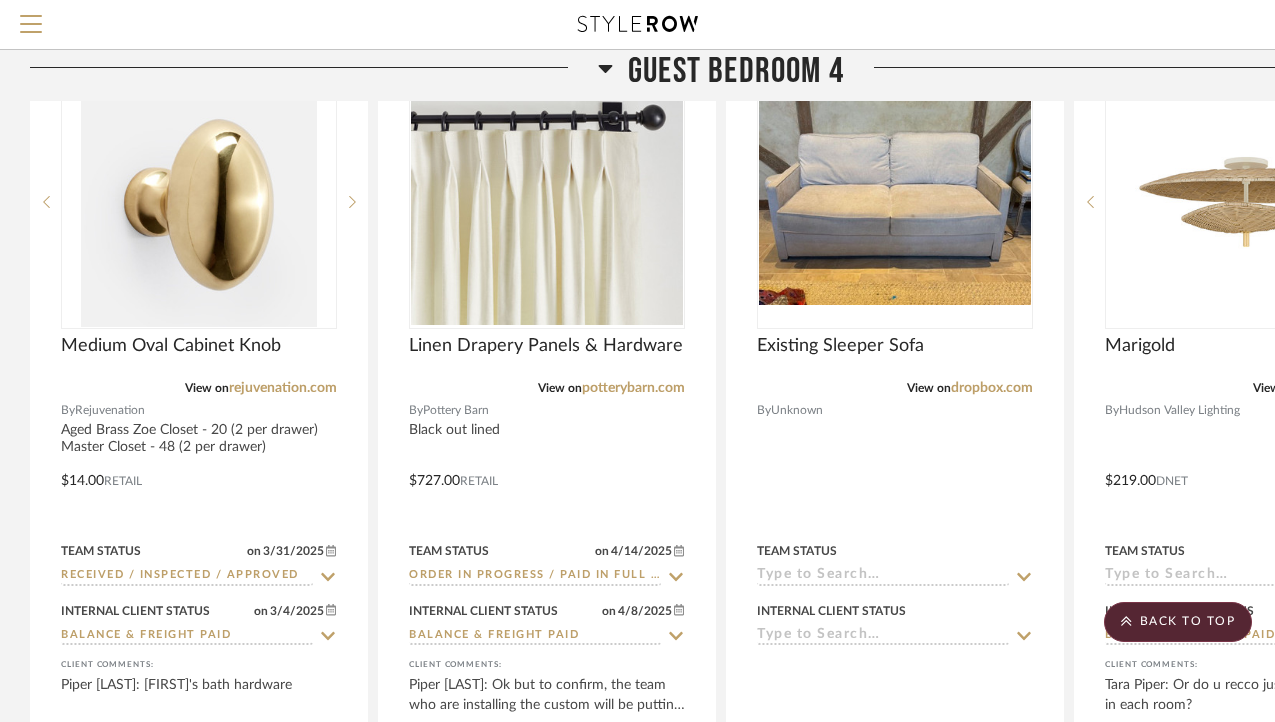 click on "Guest Bedroom 4" 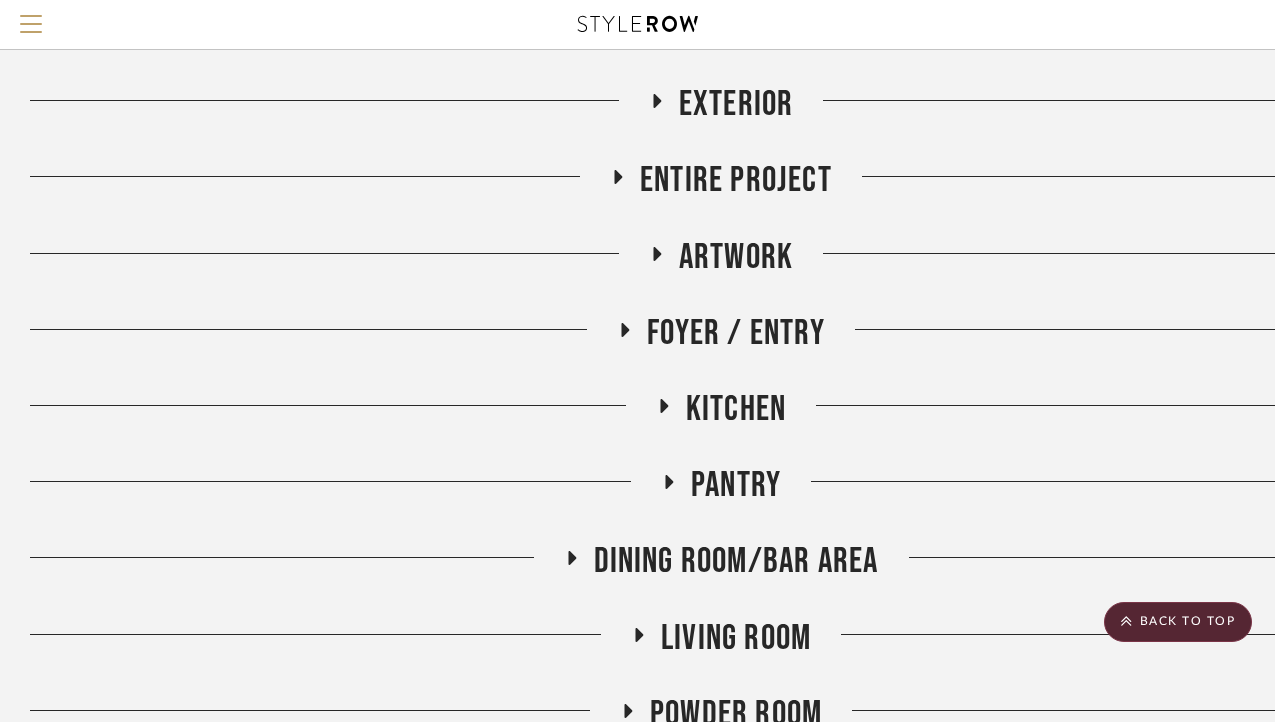 scroll, scrollTop: 140, scrollLeft: 0, axis: vertical 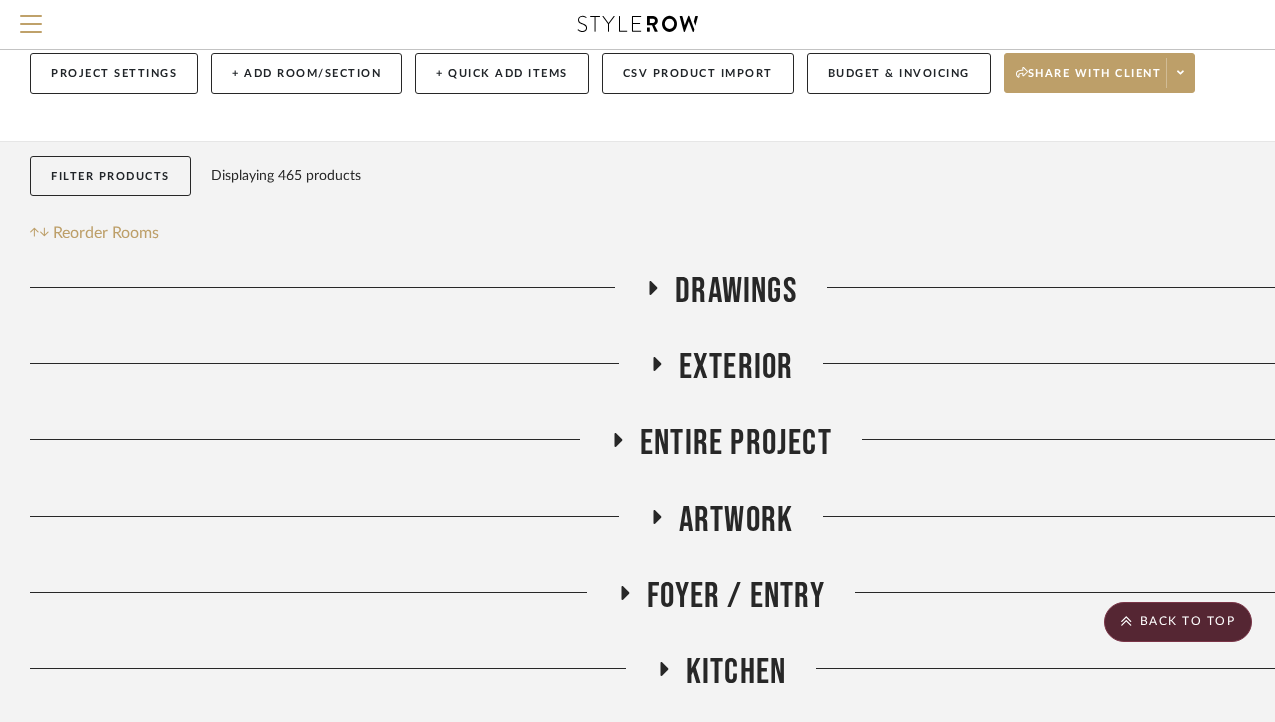 click on "Exterior" 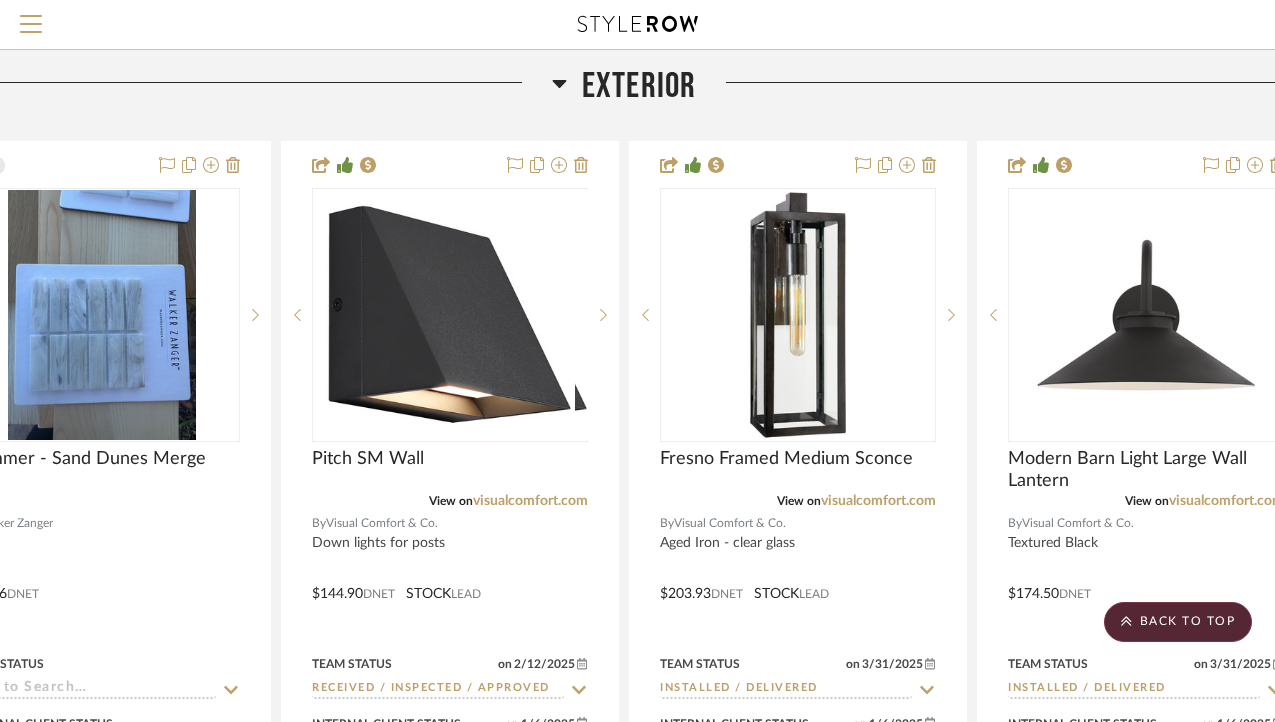 scroll, scrollTop: 421, scrollLeft: 0, axis: vertical 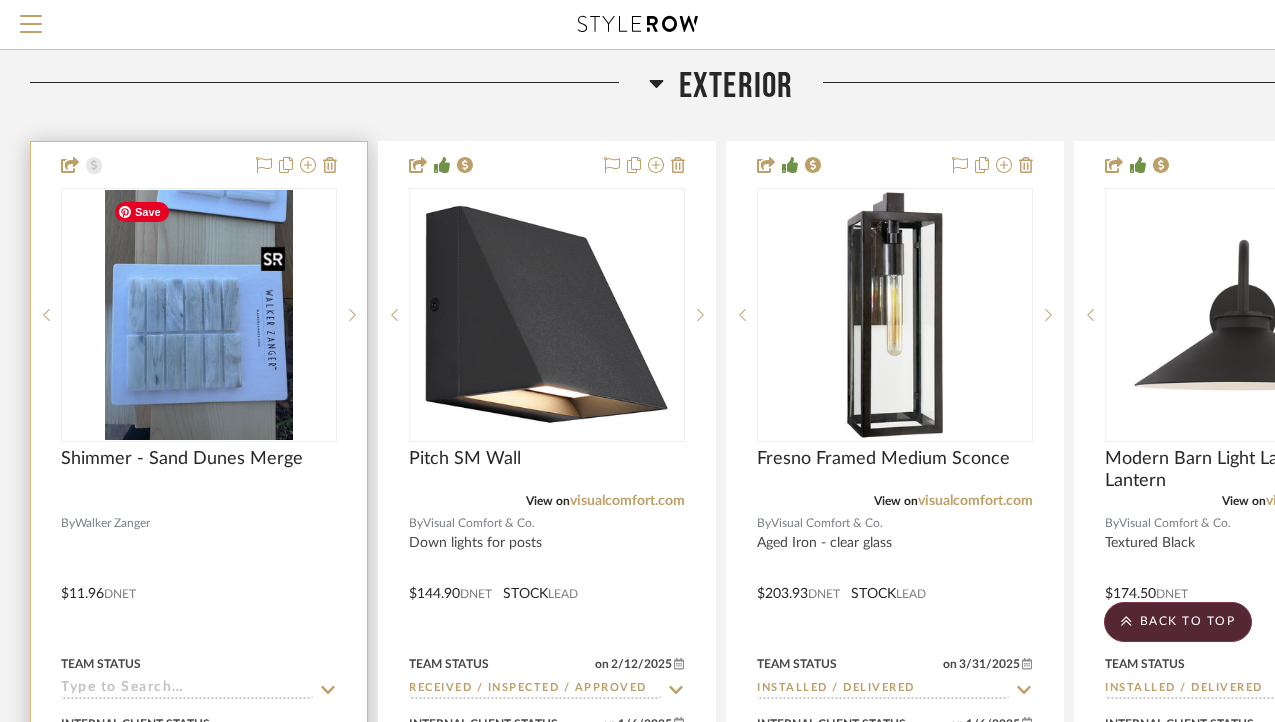 click at bounding box center (199, 315) 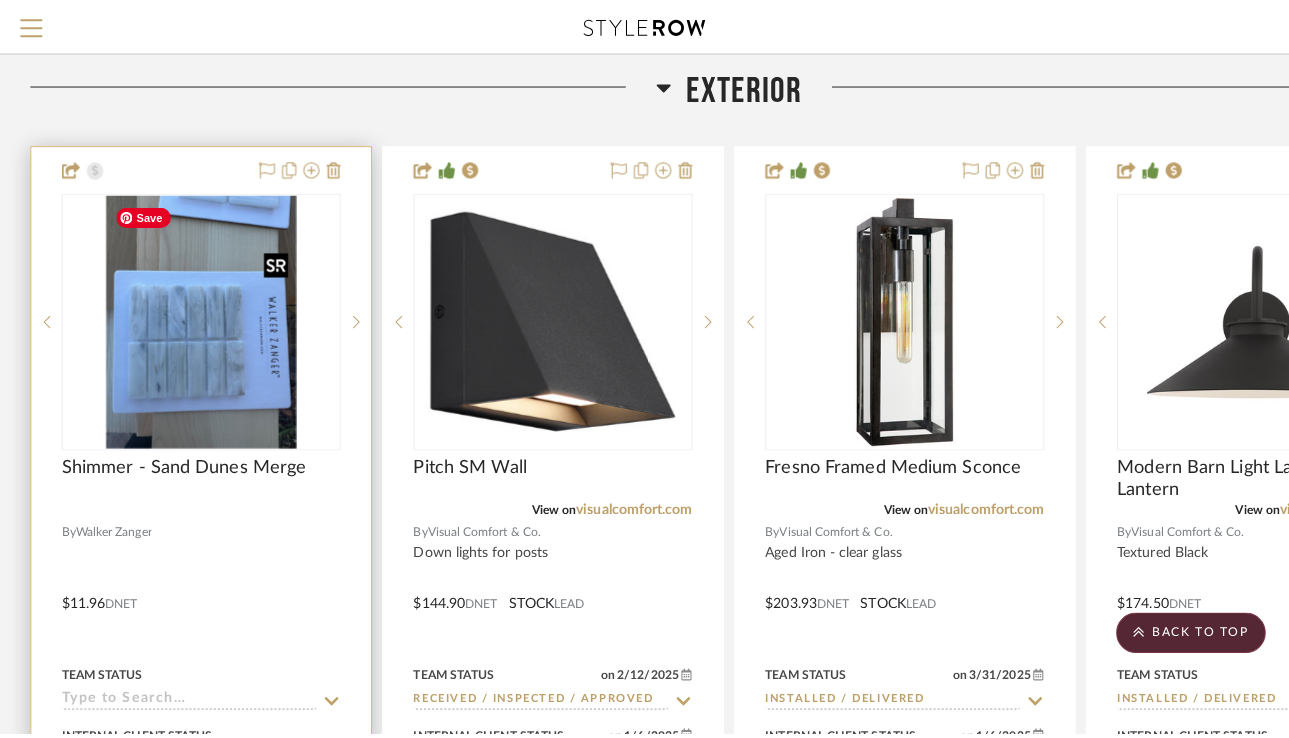 scroll, scrollTop: 0, scrollLeft: 0, axis: both 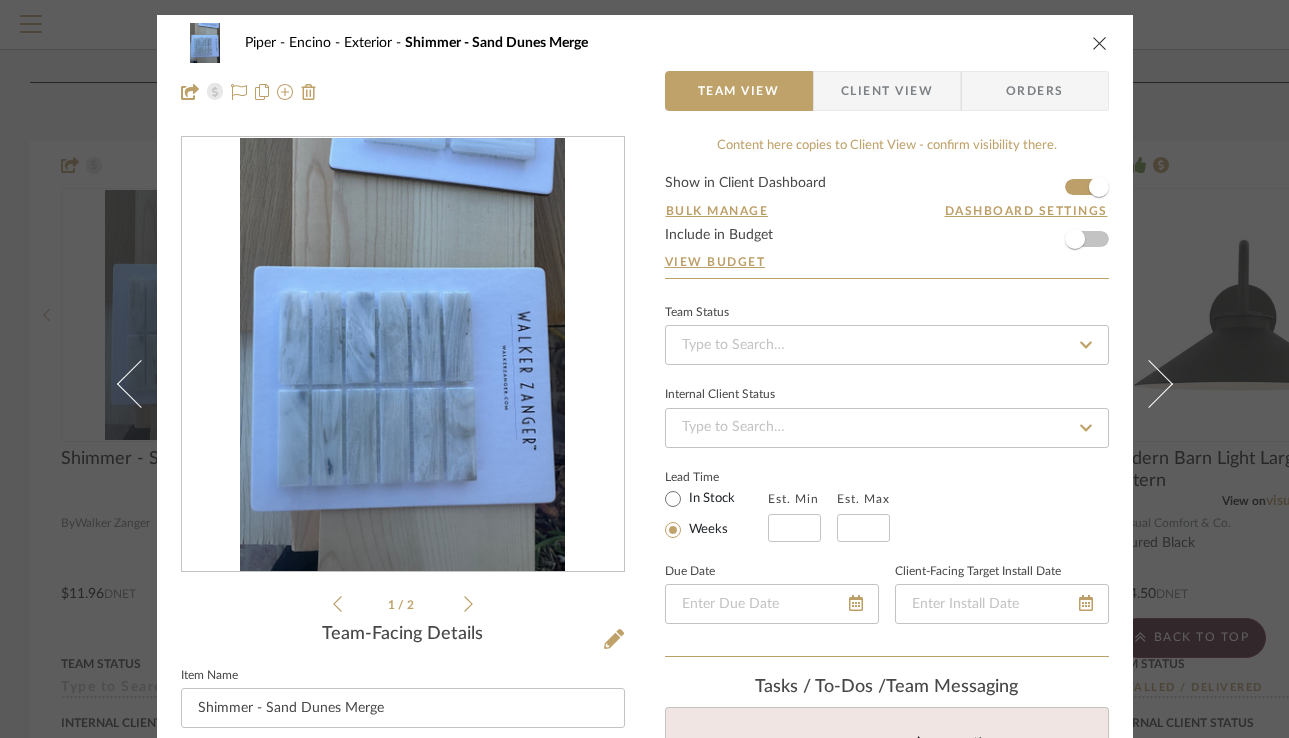 click at bounding box center [1100, 43] 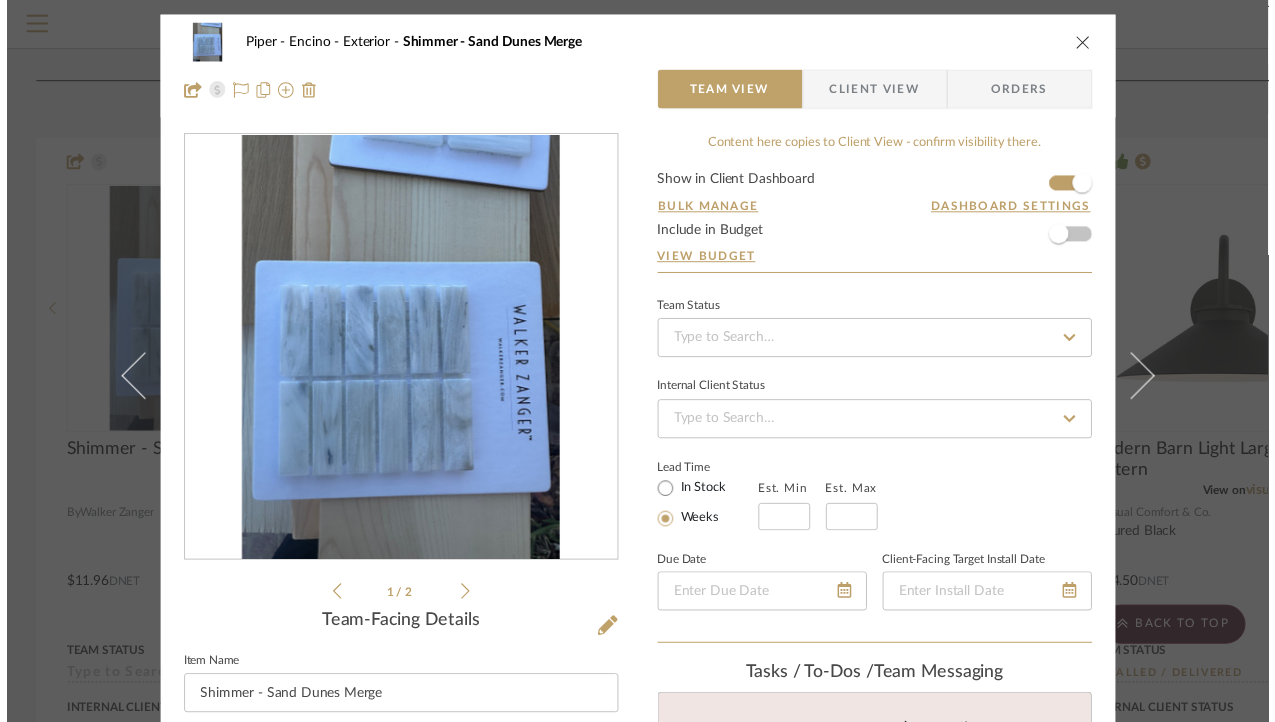 scroll, scrollTop: 421, scrollLeft: 0, axis: vertical 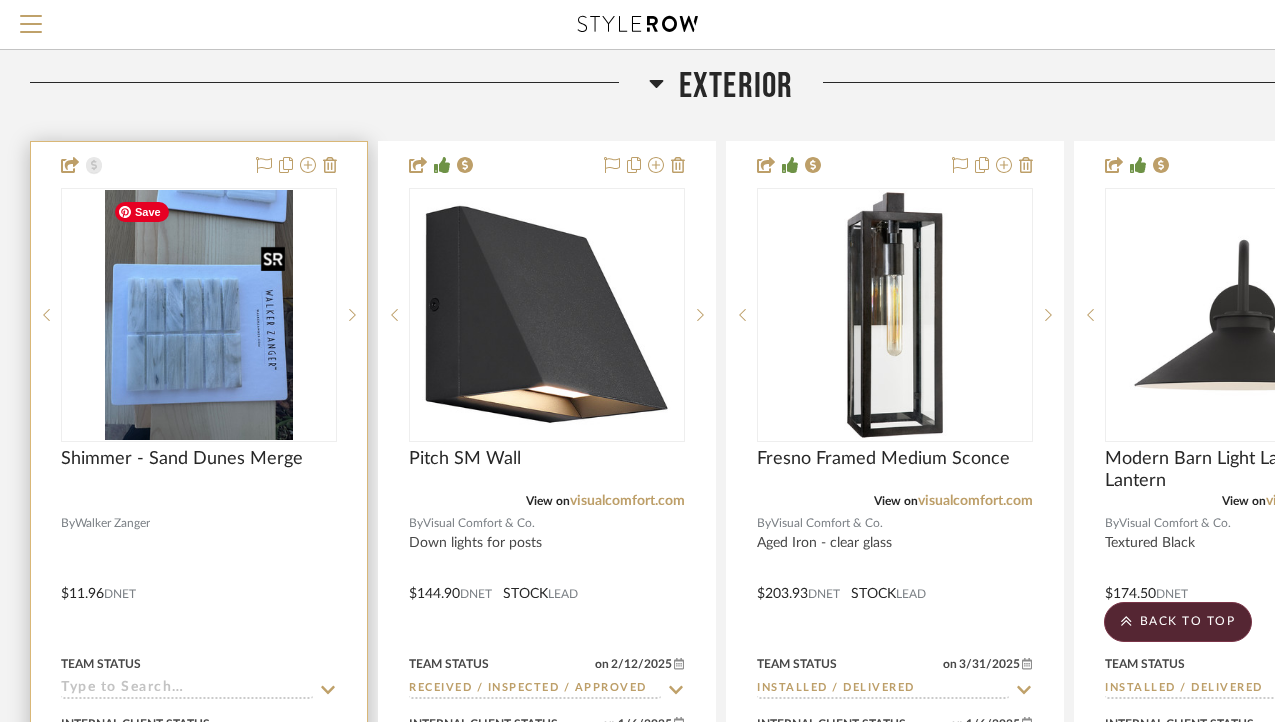 click at bounding box center (199, 315) 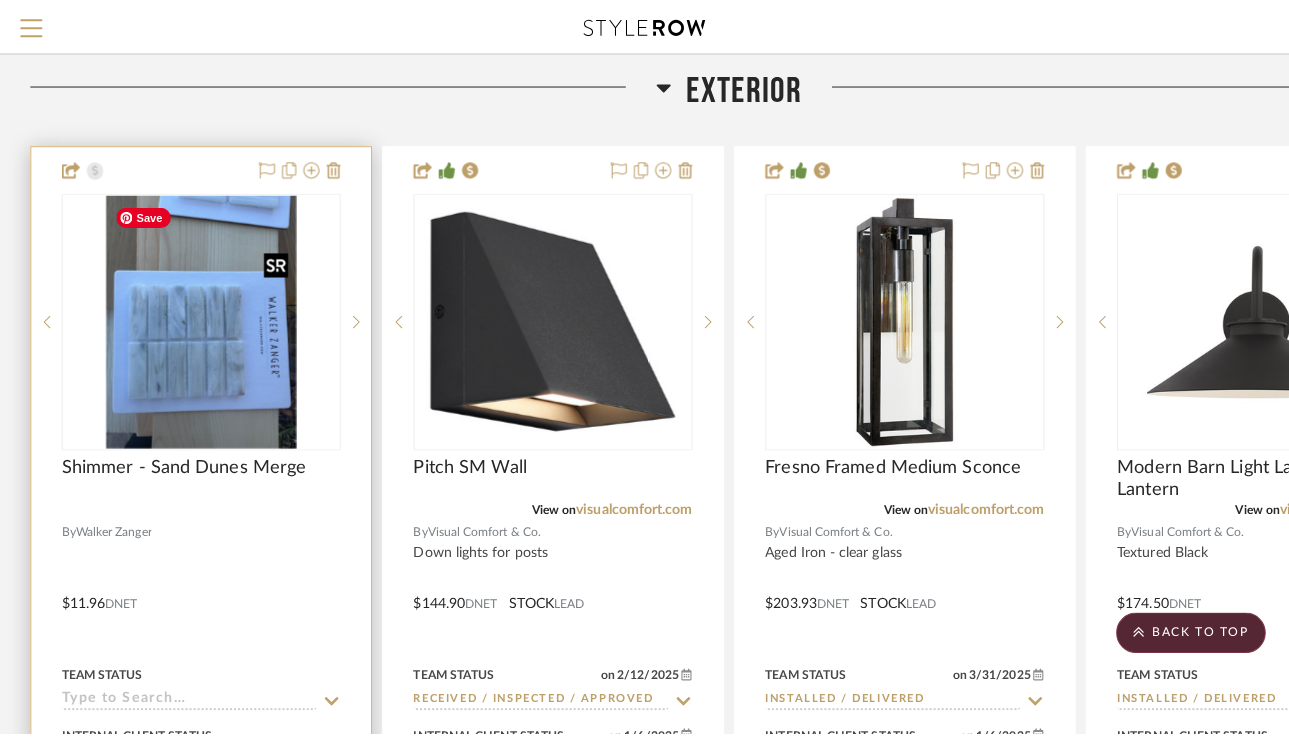 scroll, scrollTop: 0, scrollLeft: 0, axis: both 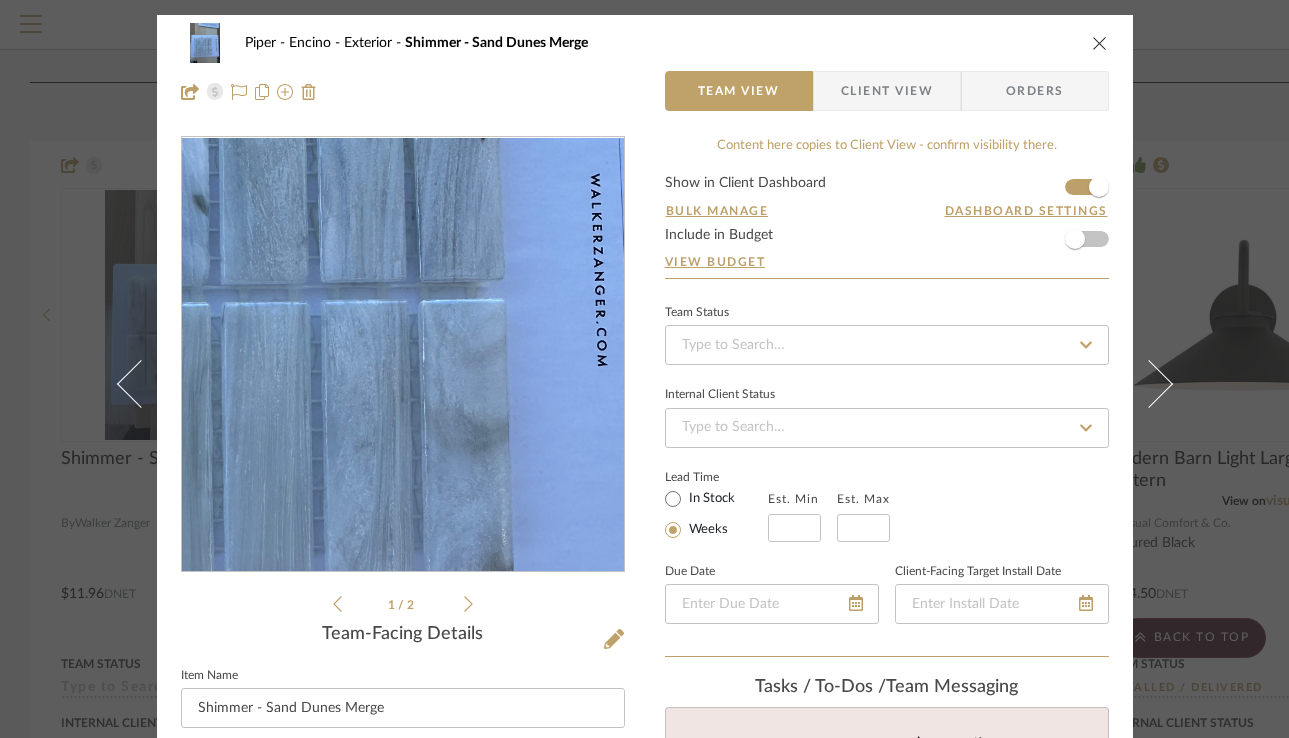 click at bounding box center (402, 355) 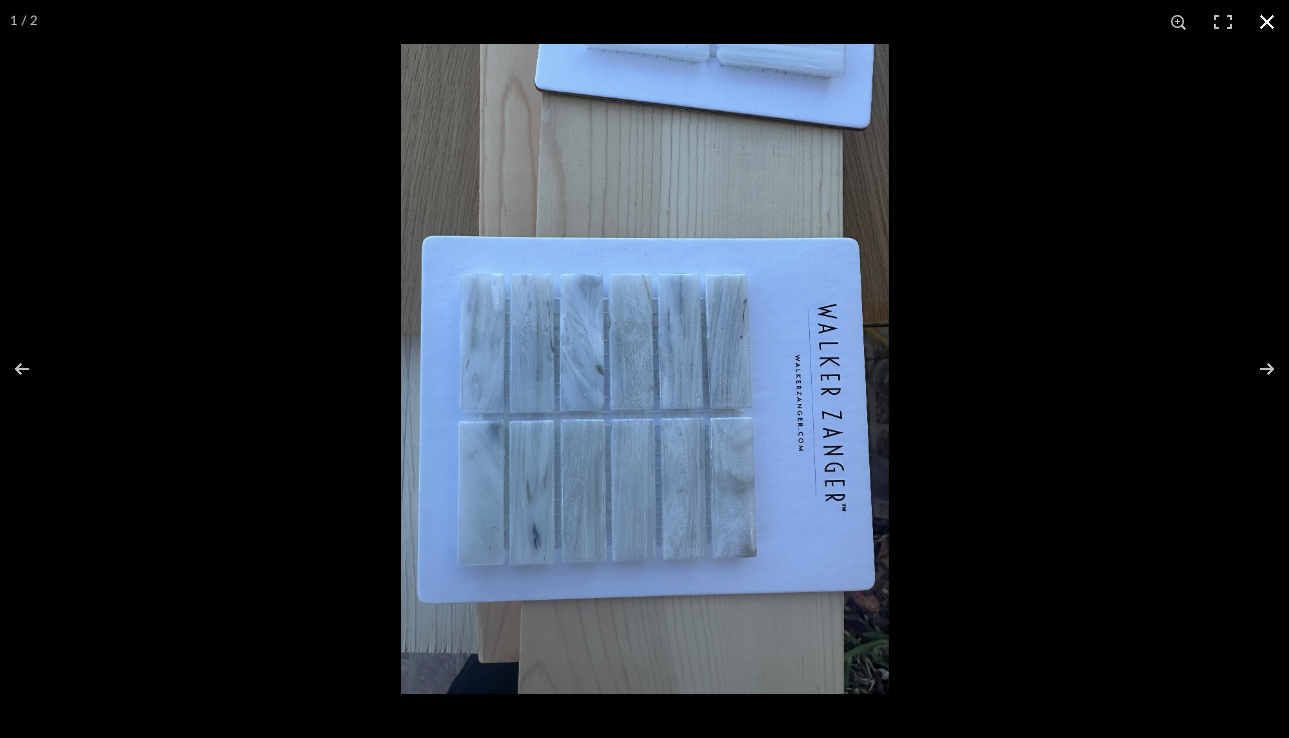 click at bounding box center (1267, 22) 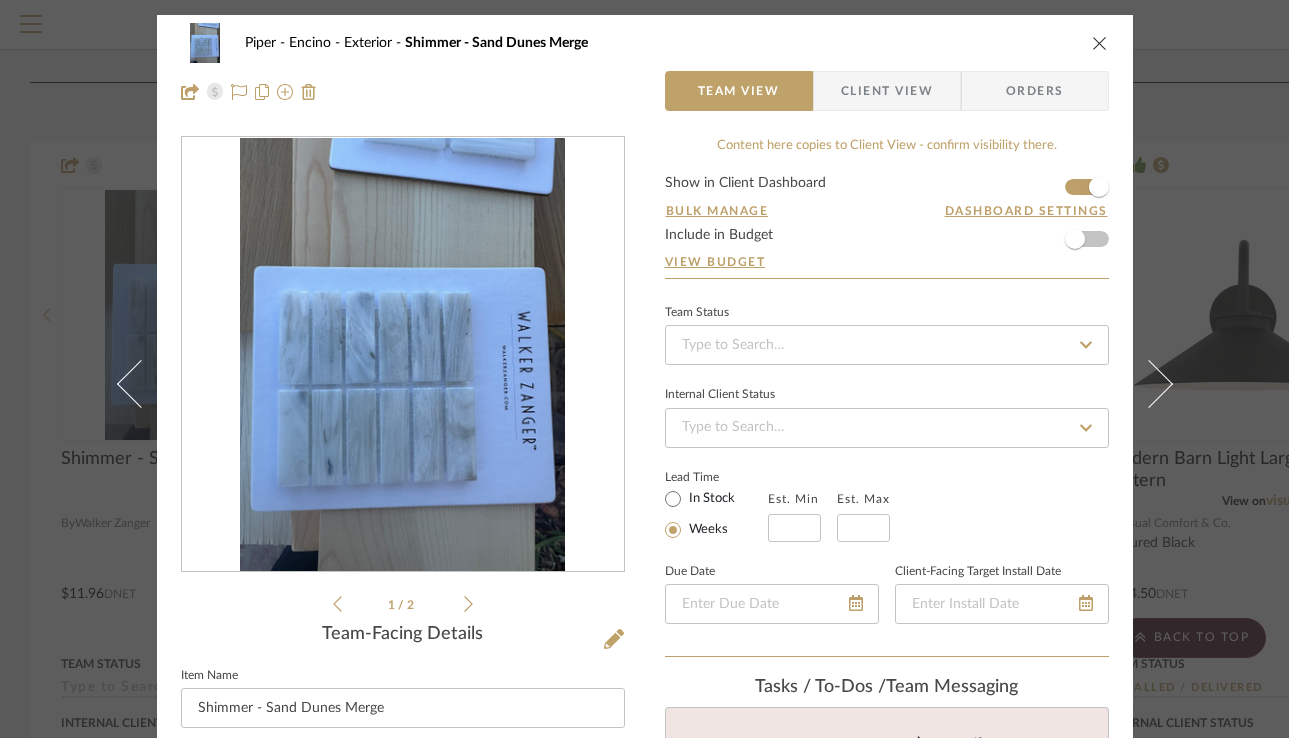 click at bounding box center [402, 355] 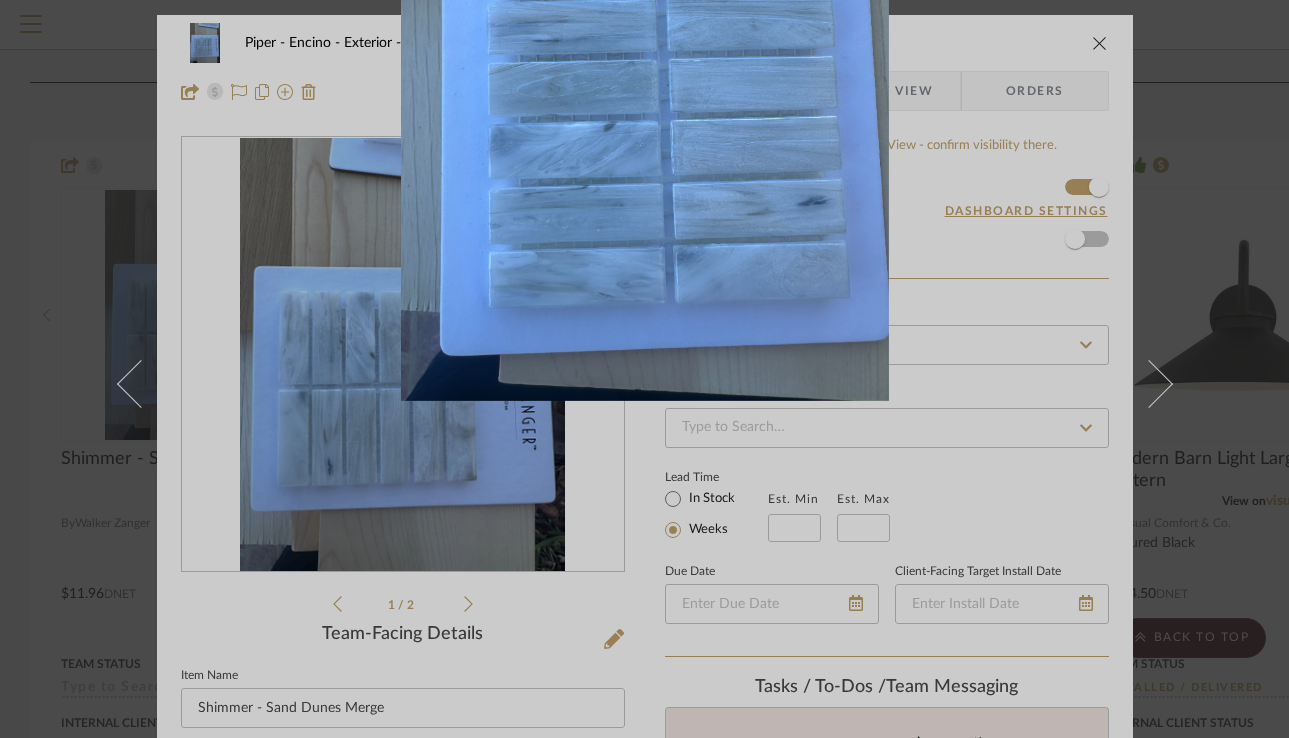 click at bounding box center [1045, 120] 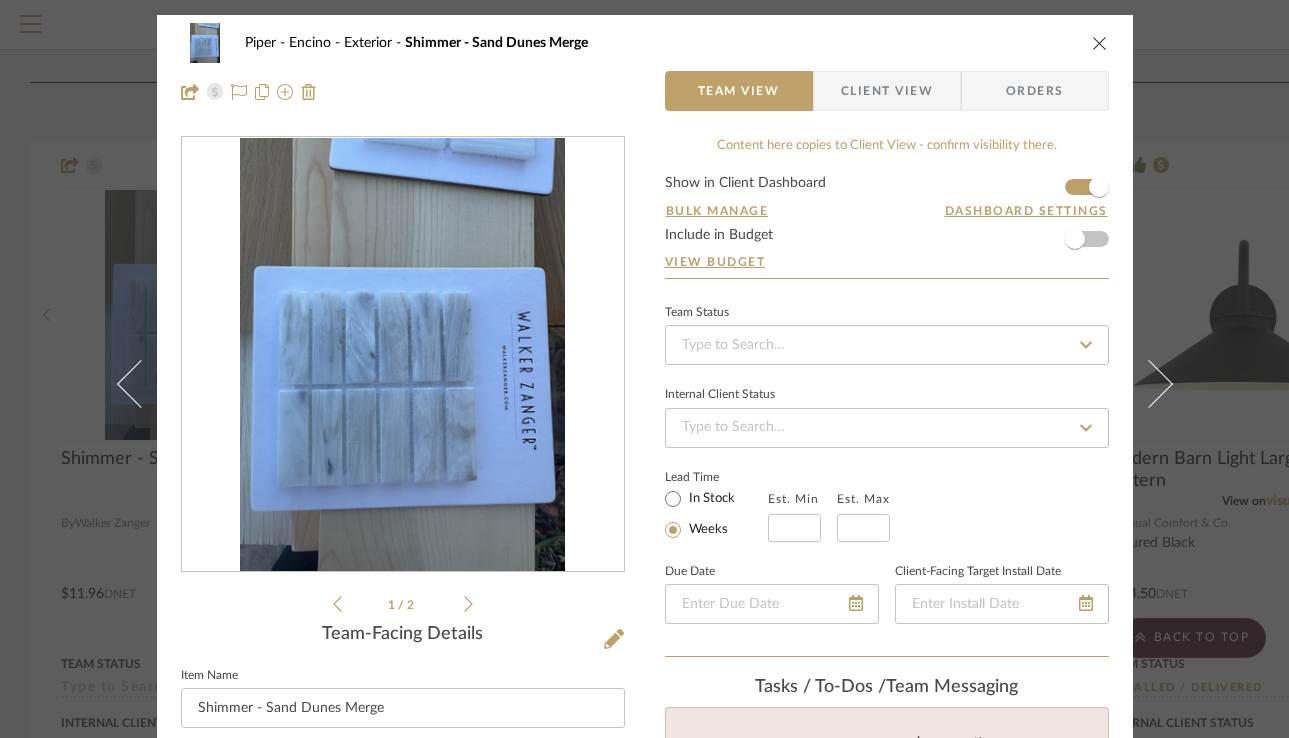 click at bounding box center (1100, 43) 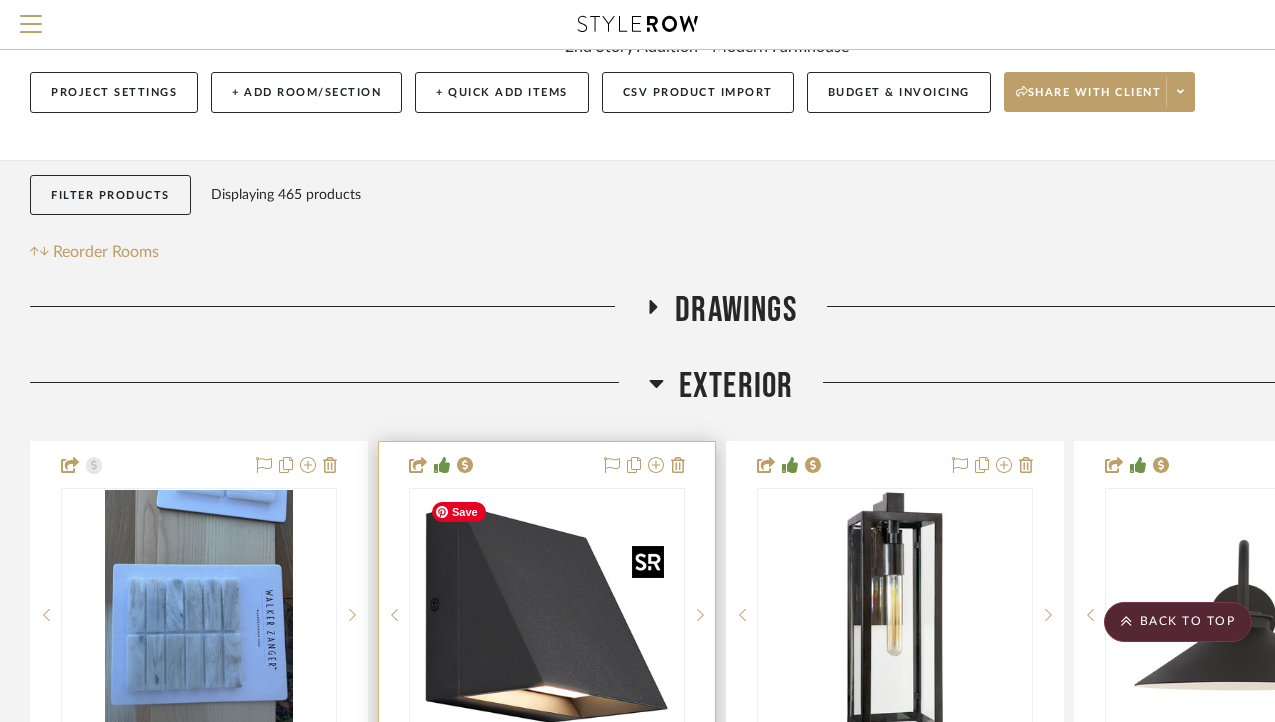 scroll, scrollTop: 18, scrollLeft: 0, axis: vertical 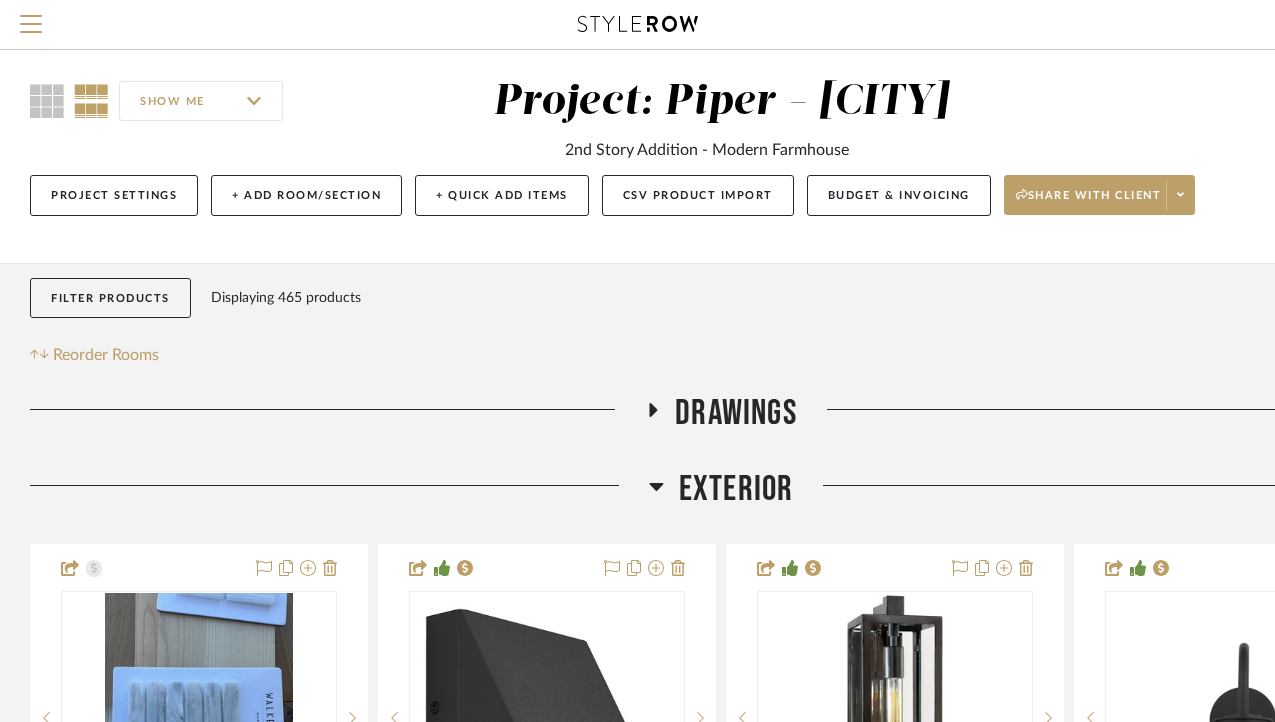 click on "Exterior" 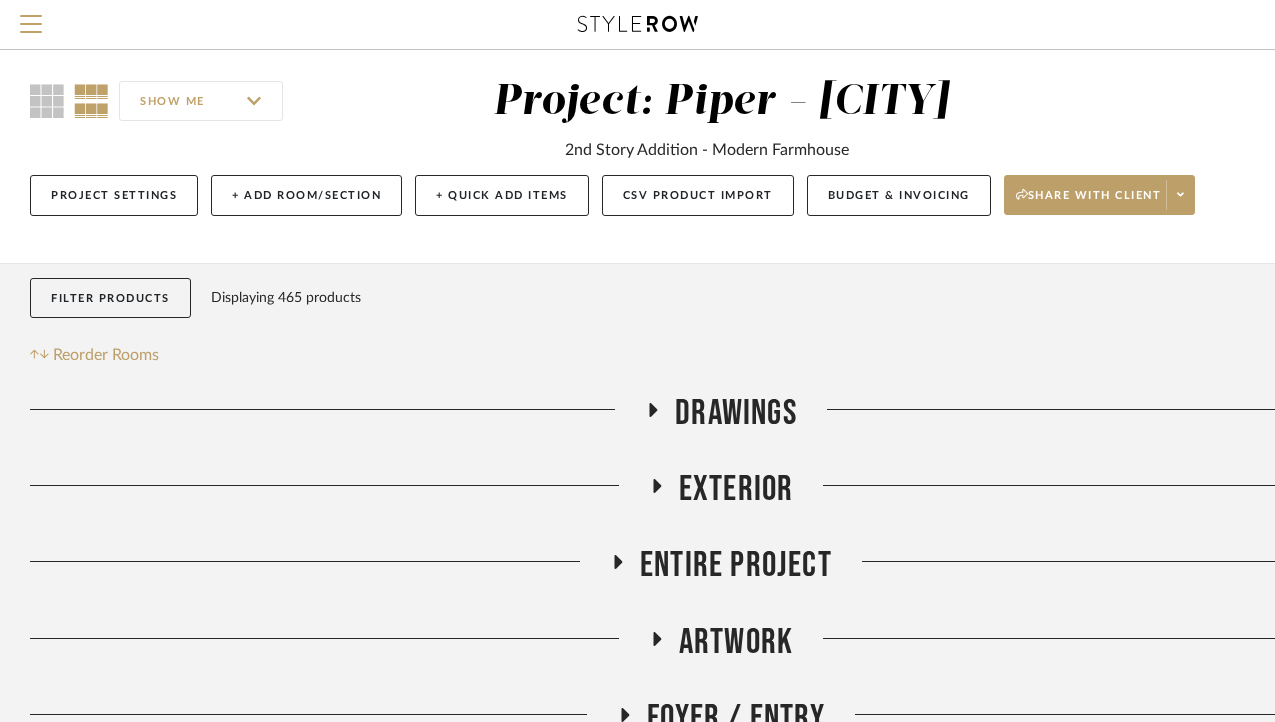scroll, scrollTop: 0, scrollLeft: 0, axis: both 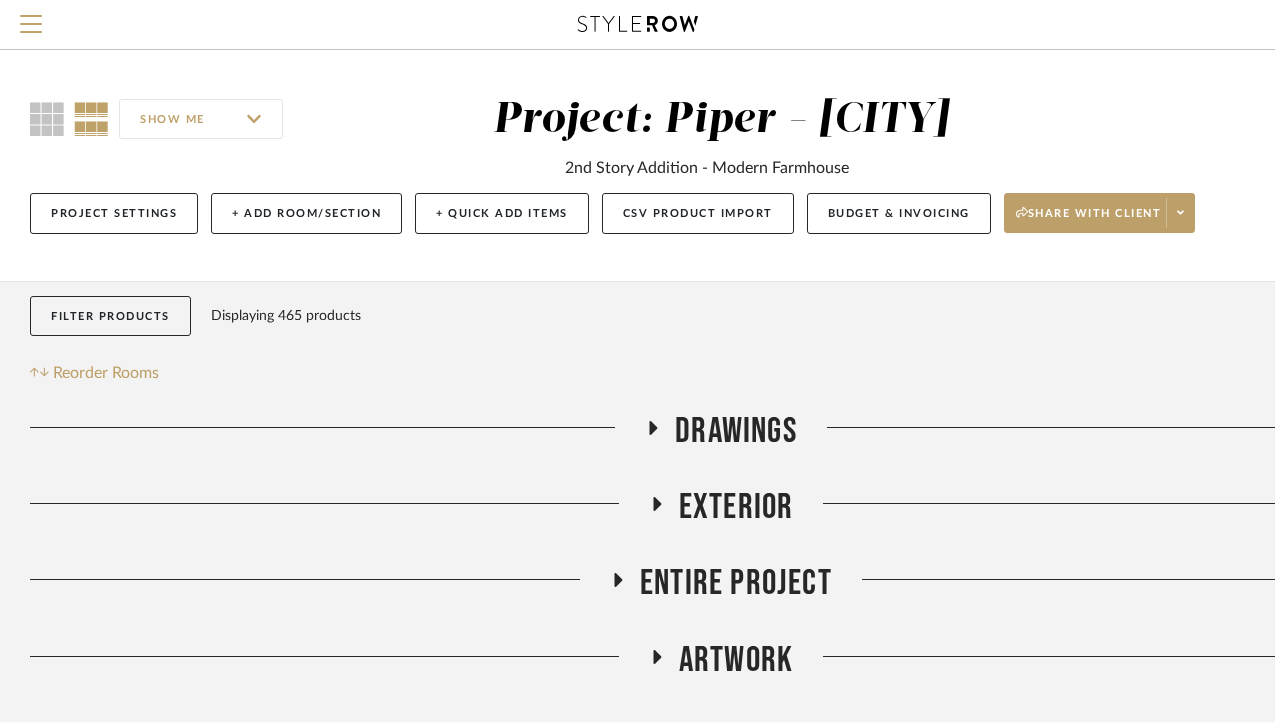 click on "Exterior" 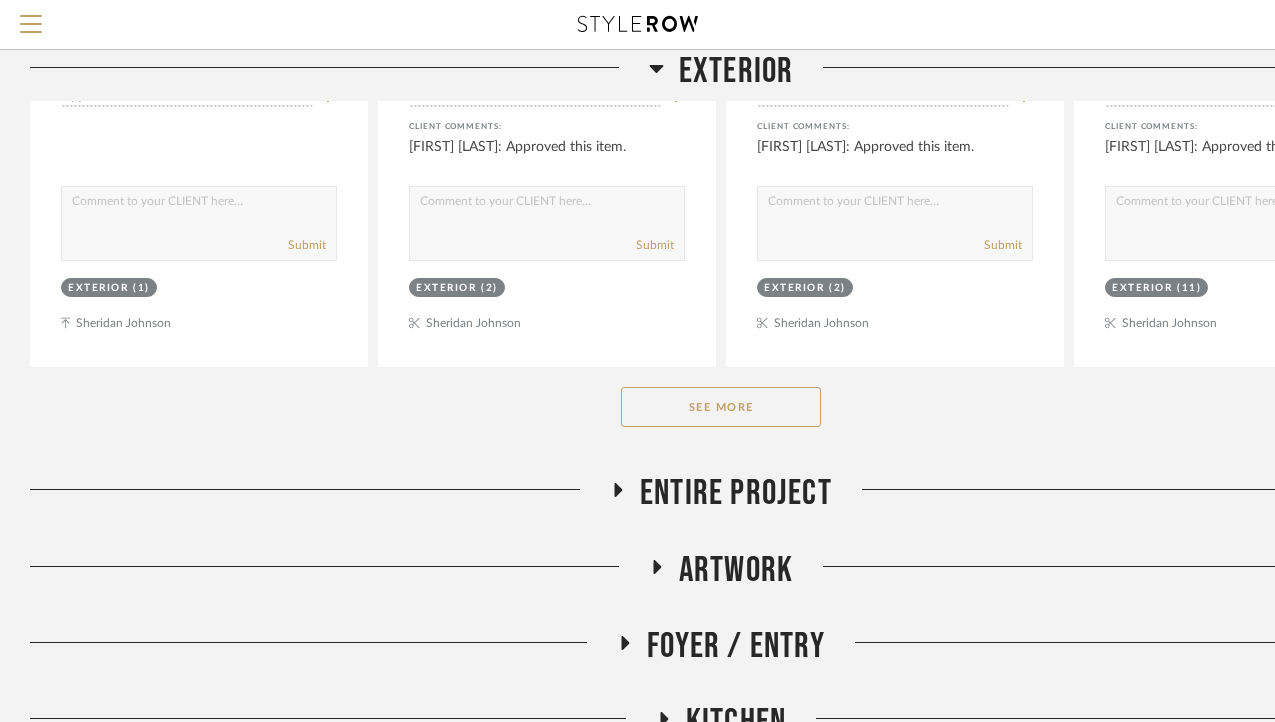scroll, scrollTop: 811, scrollLeft: 0, axis: vertical 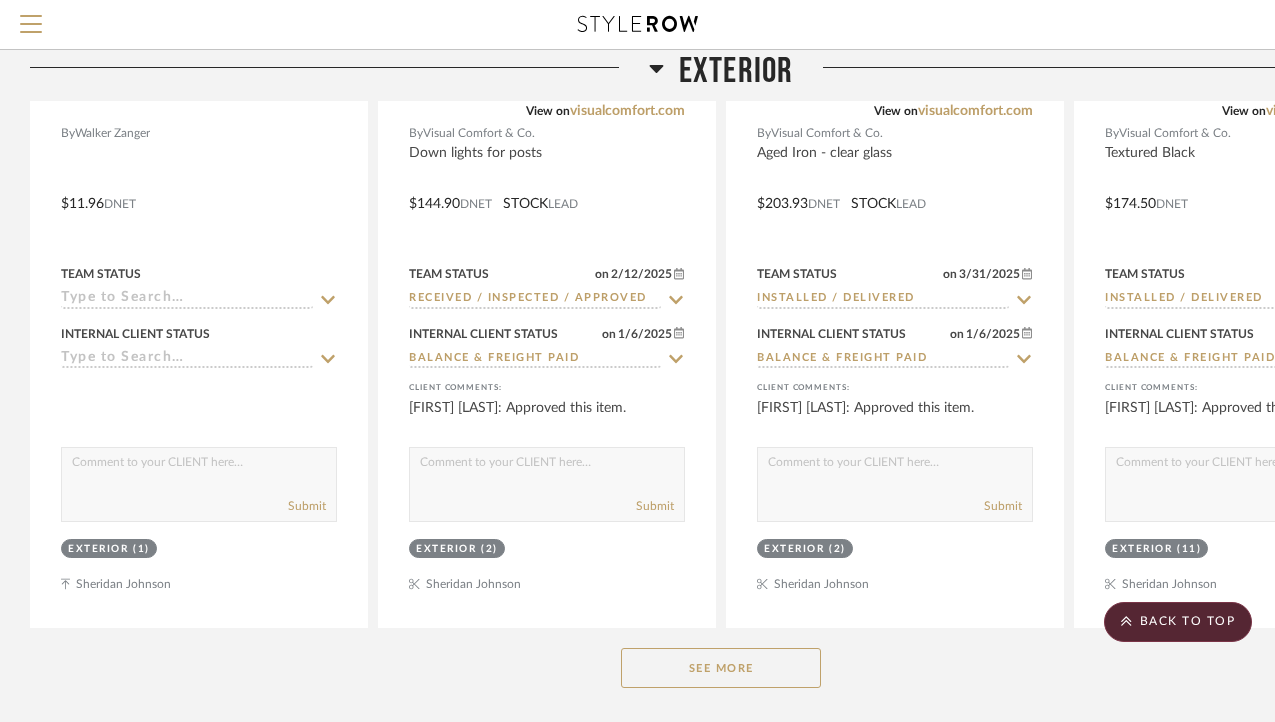 click on "See More" 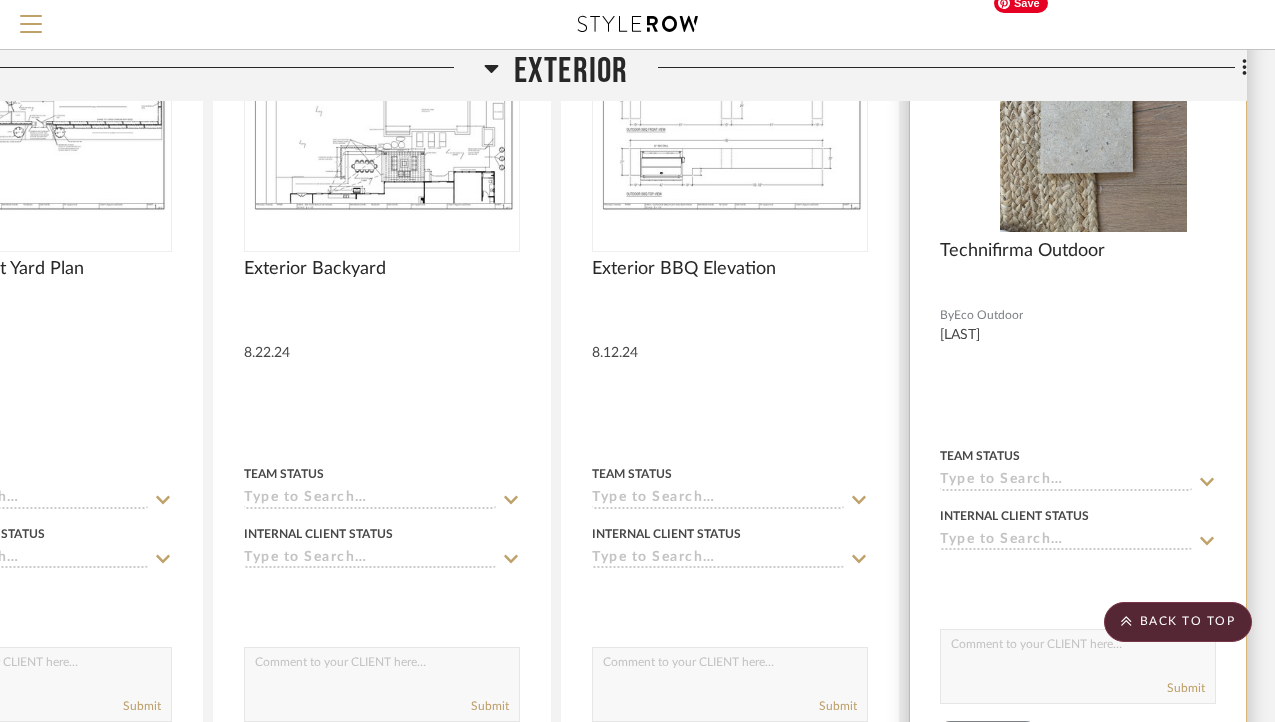 scroll, scrollTop: 1507, scrollLeft: 165, axis: both 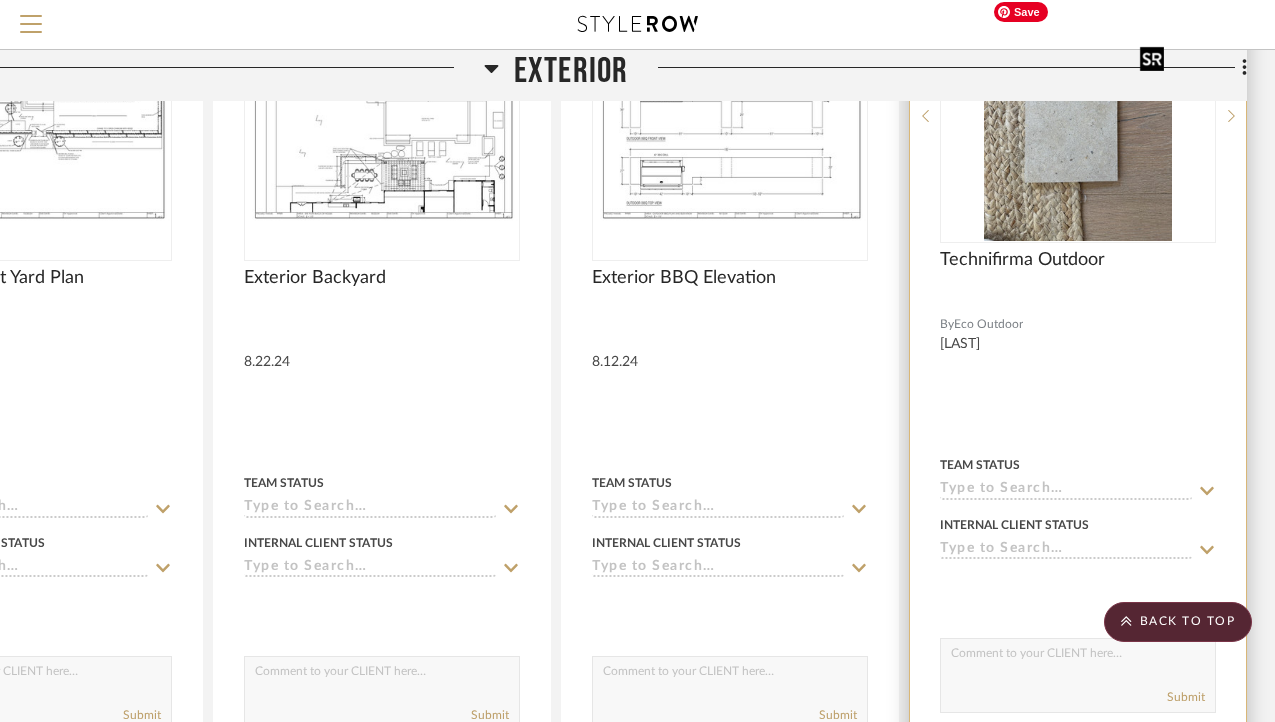click at bounding box center [1078, 116] 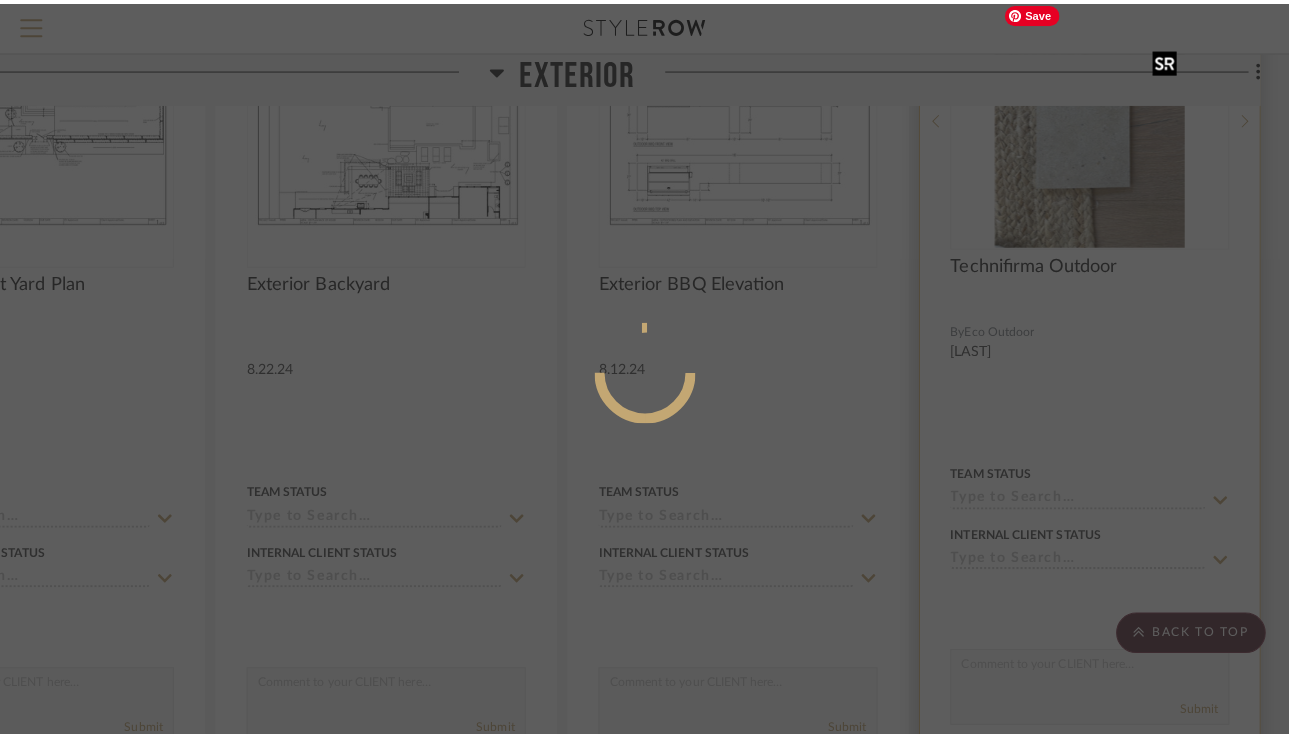 scroll, scrollTop: 0, scrollLeft: 0, axis: both 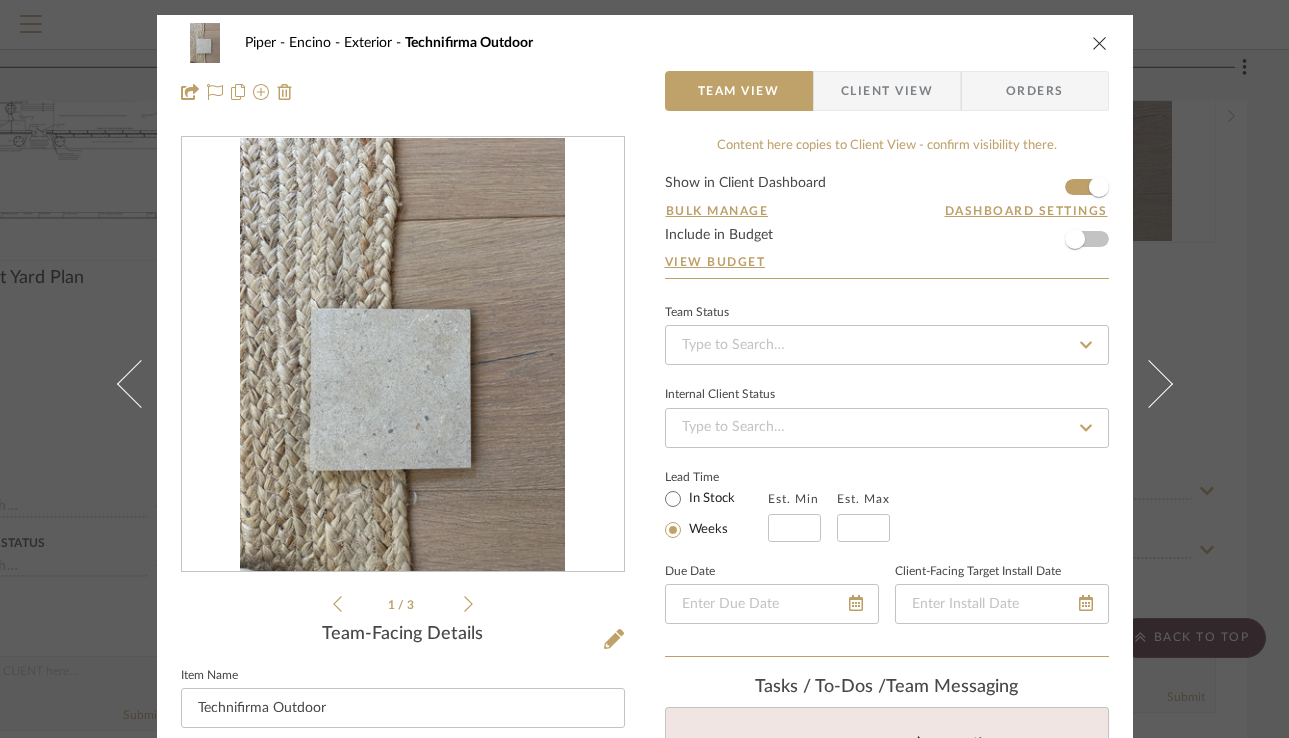 click at bounding box center (1100, 43) 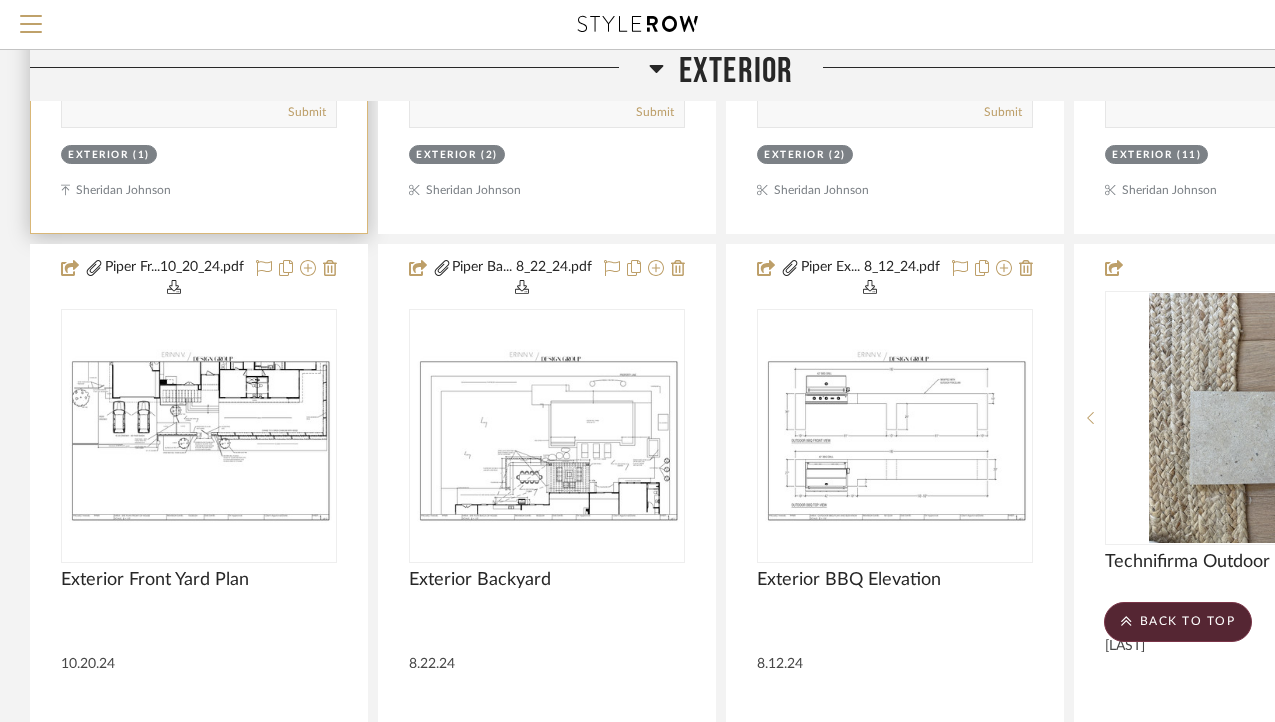 scroll, scrollTop: 0, scrollLeft: 0, axis: both 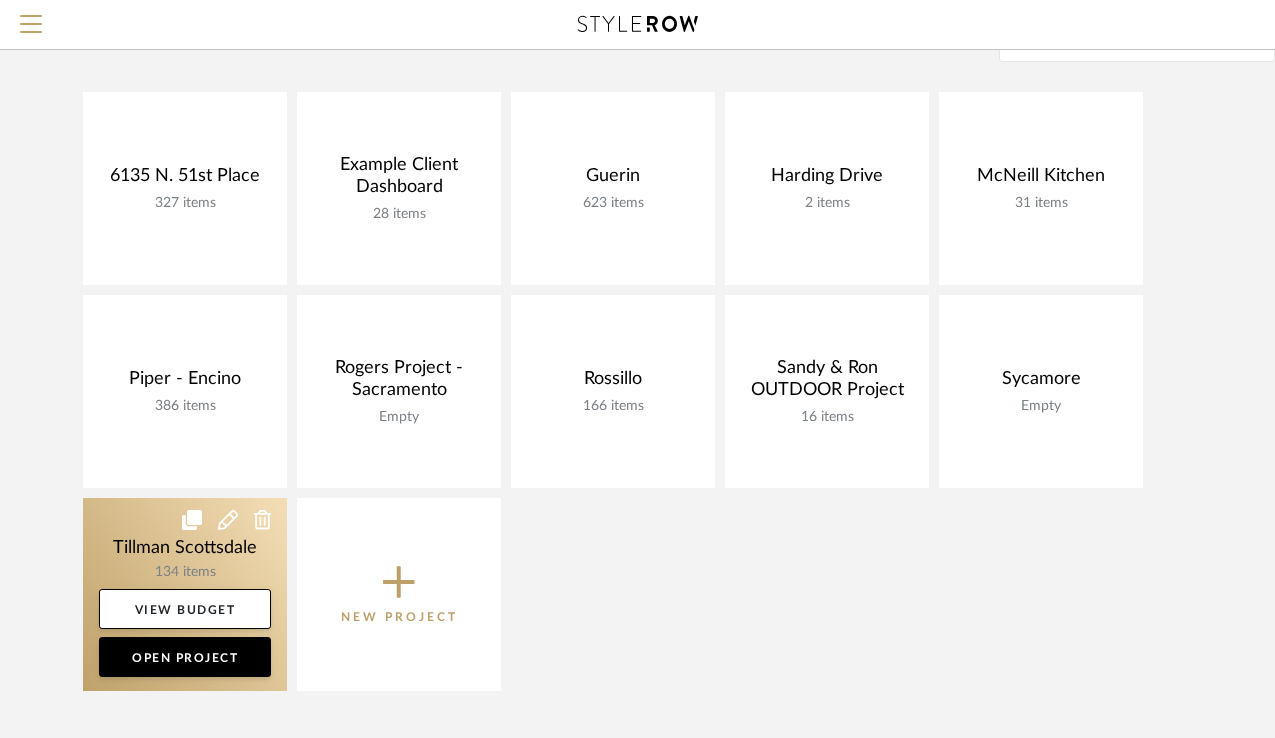 click 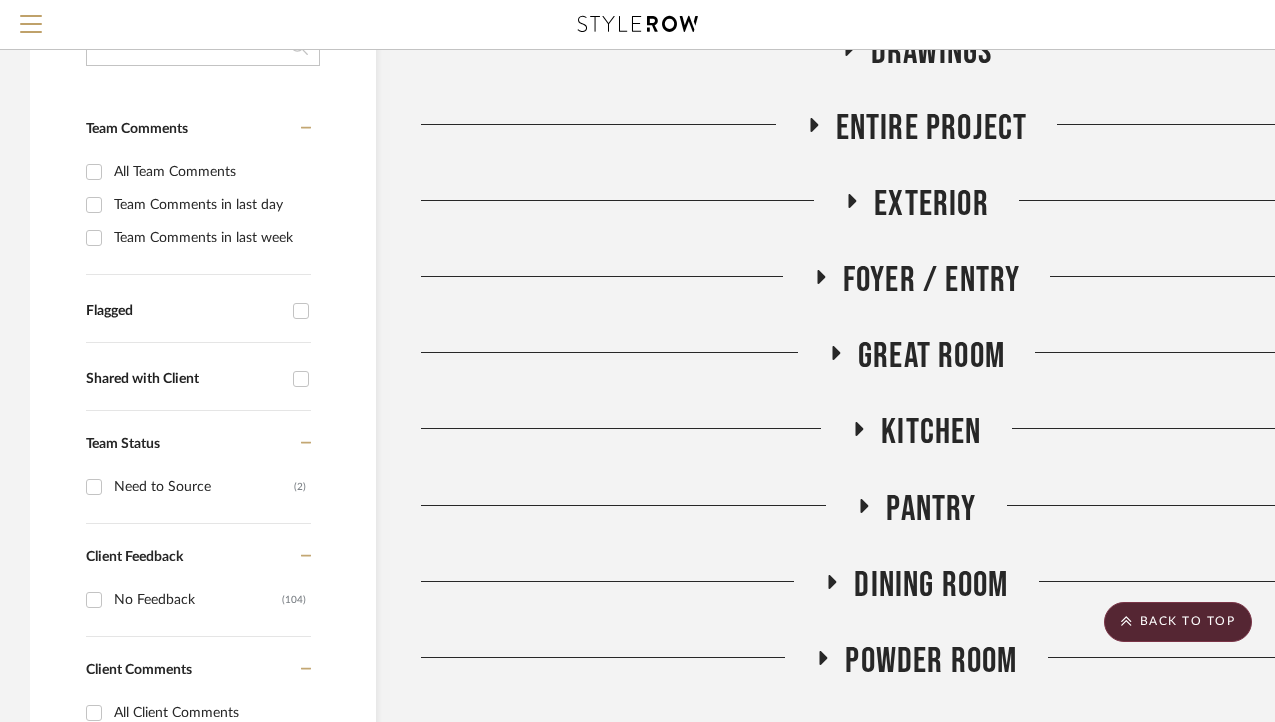 scroll, scrollTop: 347, scrollLeft: 0, axis: vertical 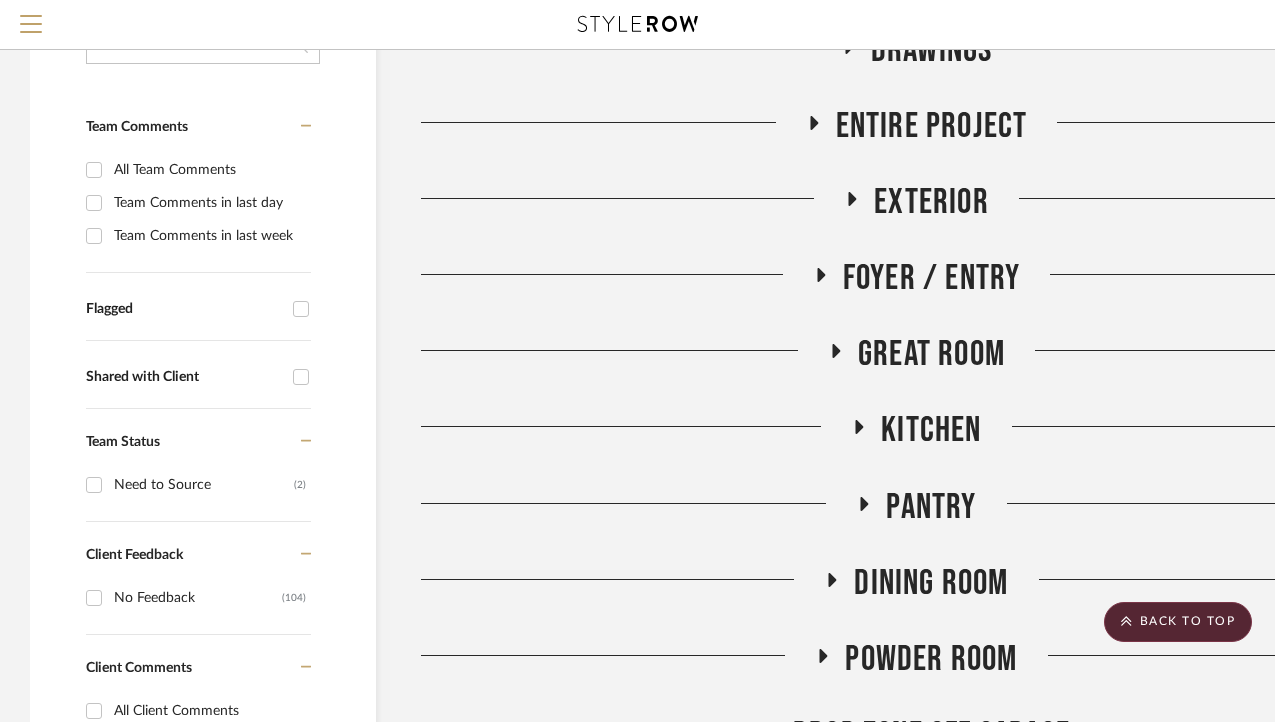 click on "Exterior" 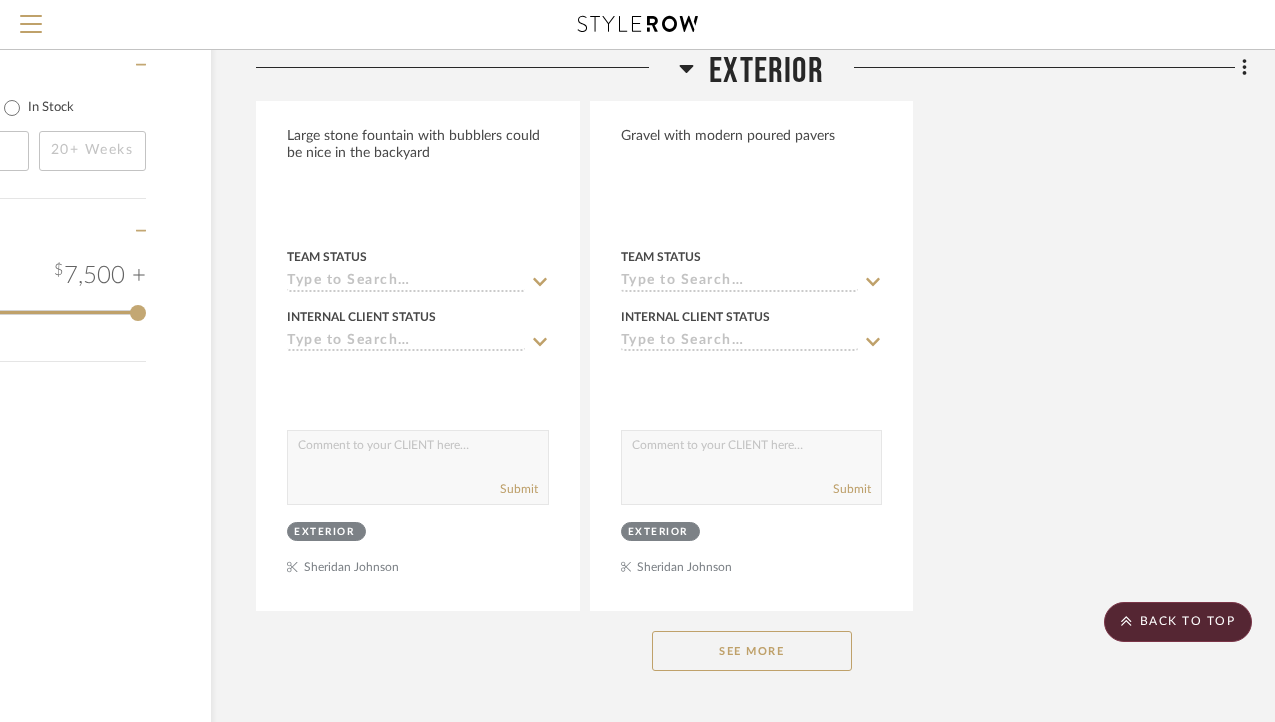 scroll, scrollTop: 2682, scrollLeft: 165, axis: both 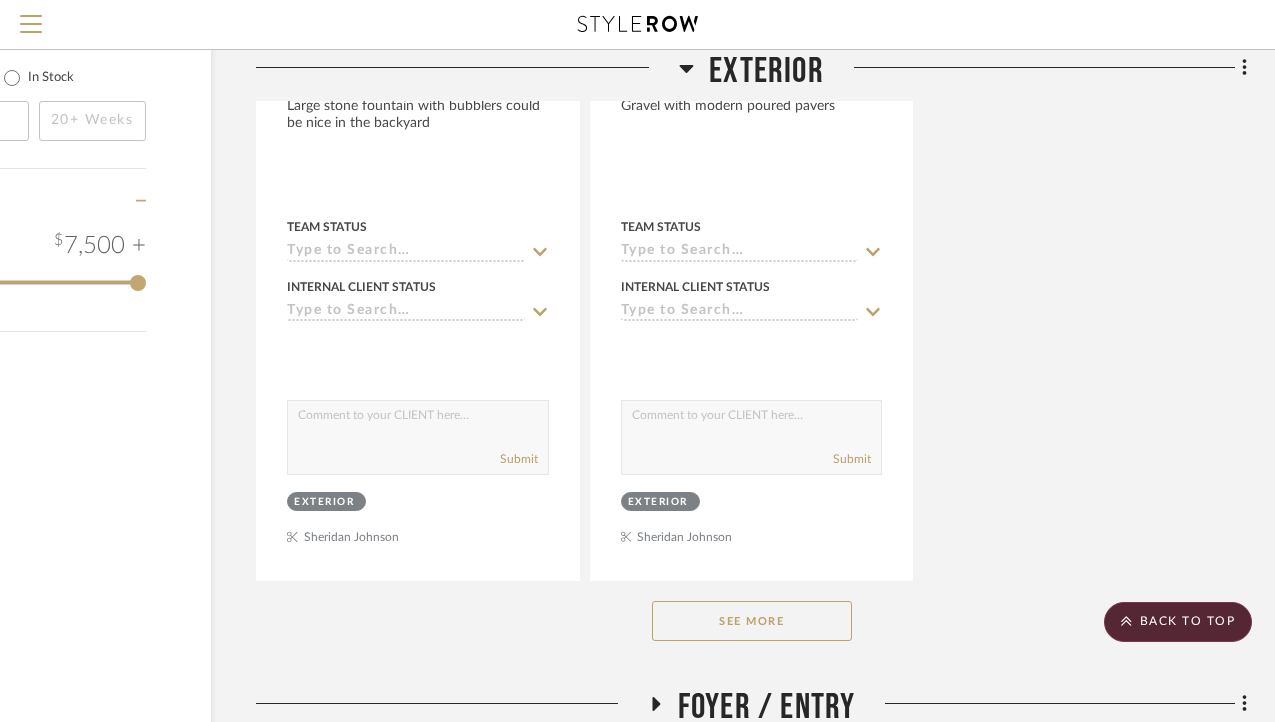 click on "See More" 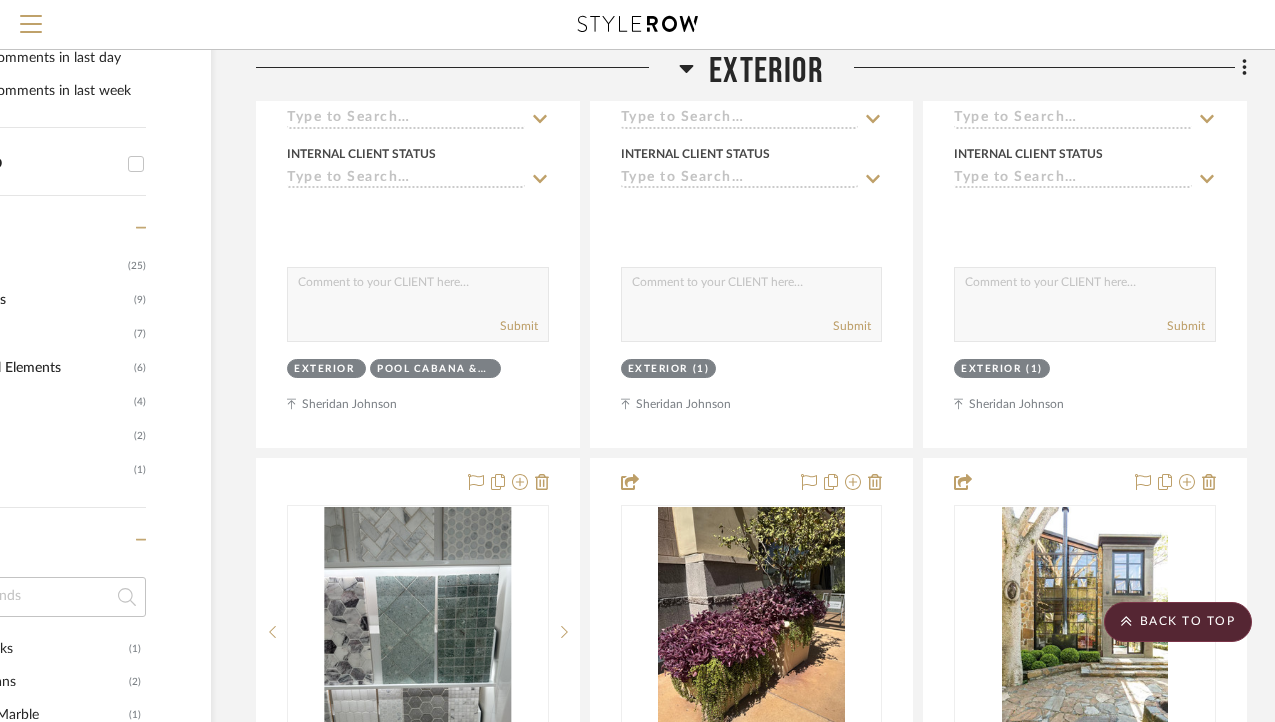 scroll, scrollTop: 1438, scrollLeft: 165, axis: both 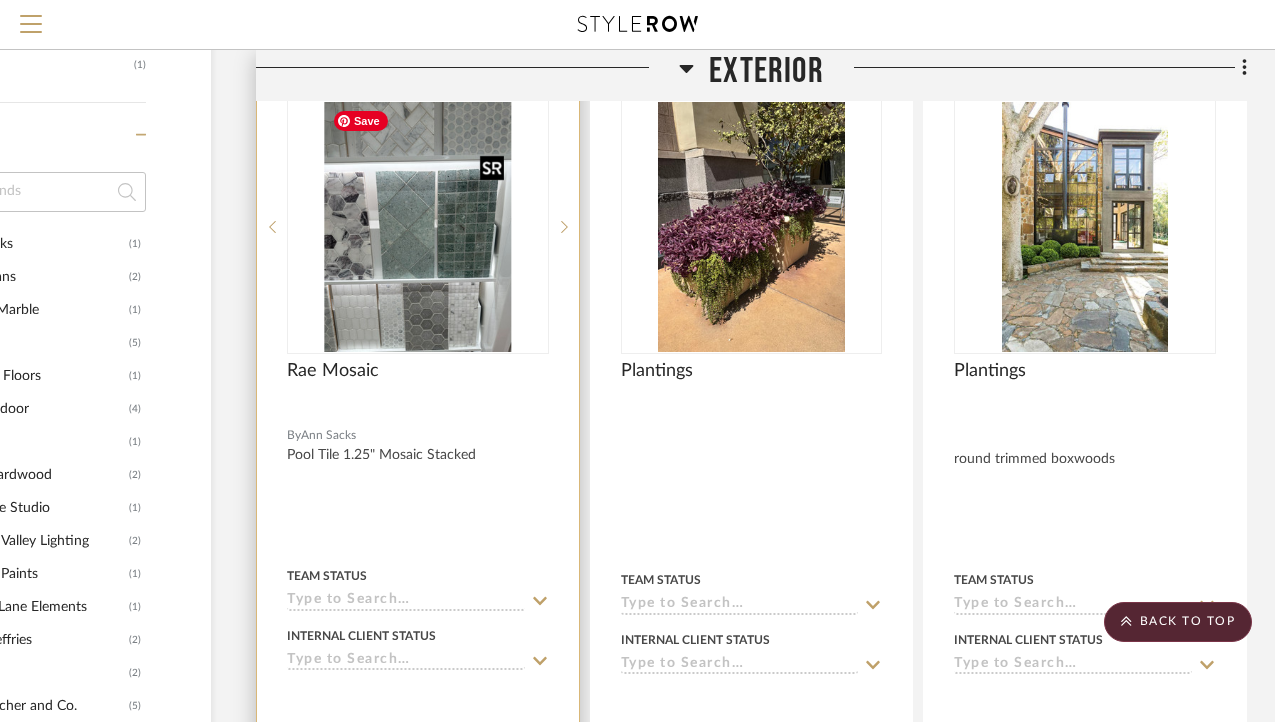 click at bounding box center [418, 227] 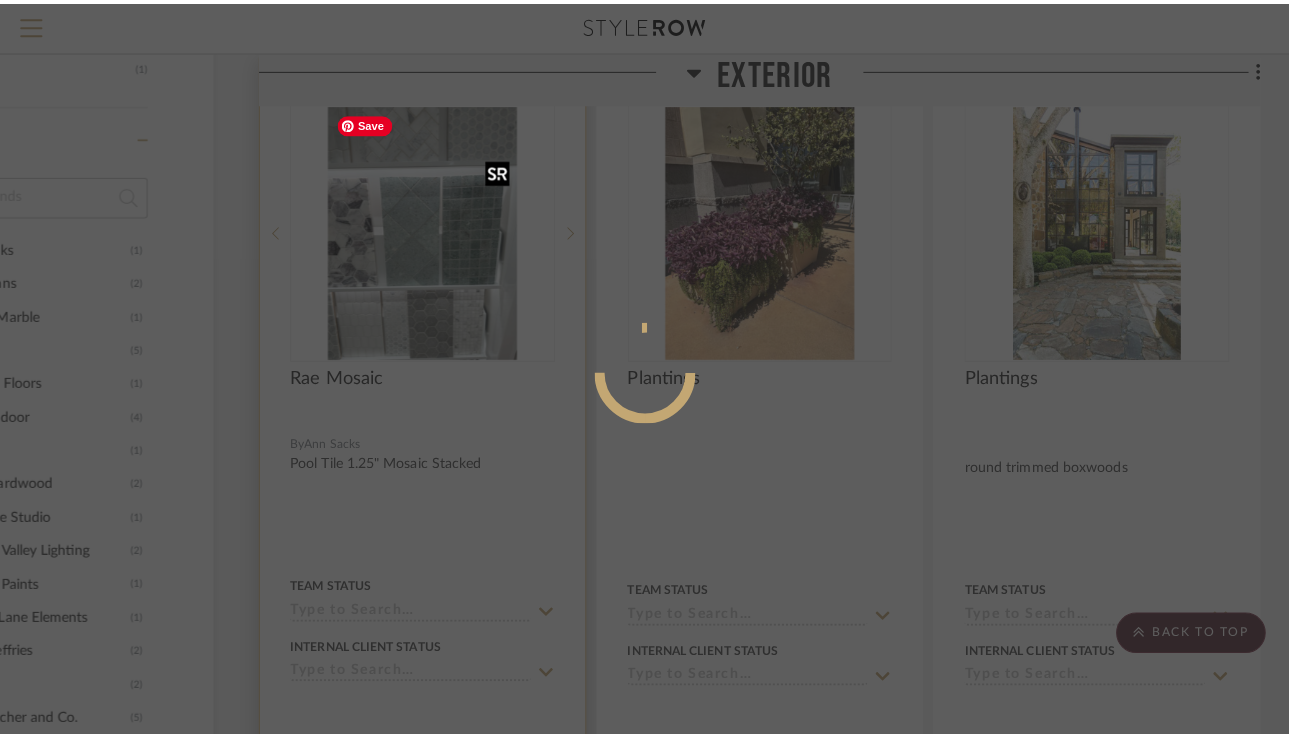 scroll, scrollTop: 0, scrollLeft: 0, axis: both 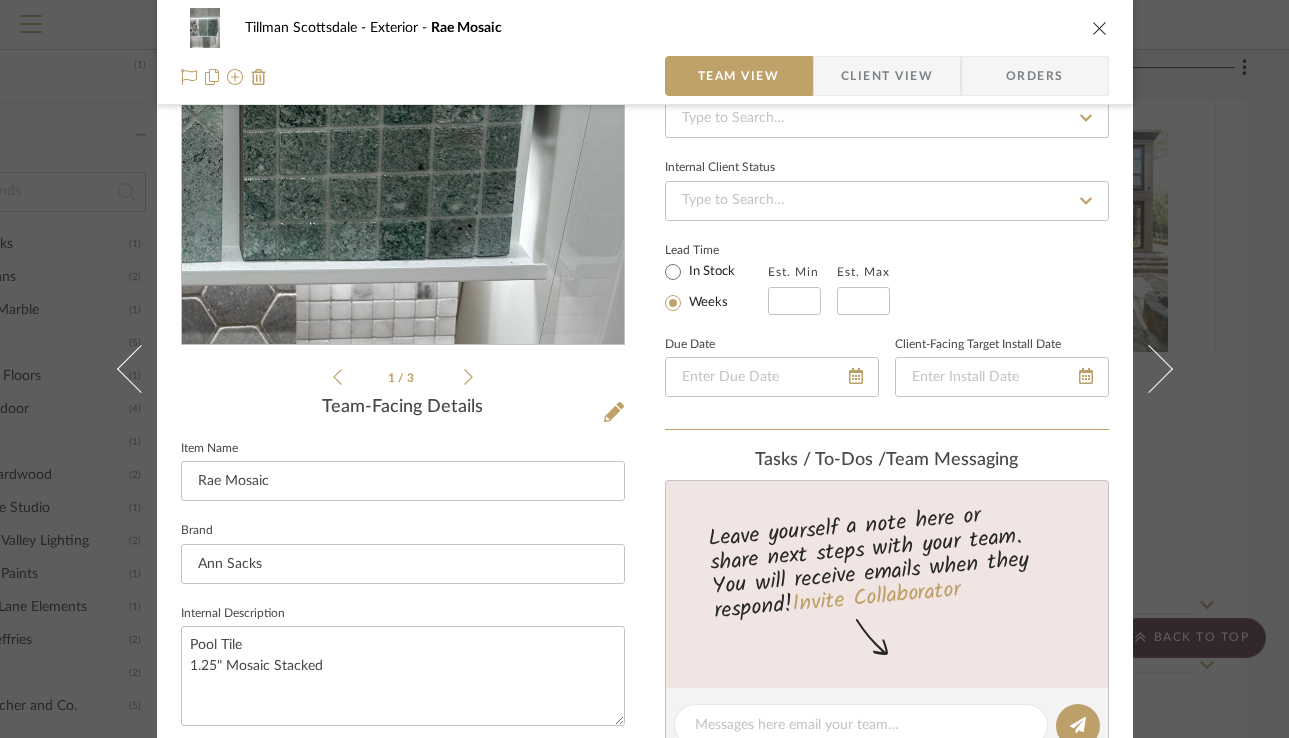 click at bounding box center [402, 128] 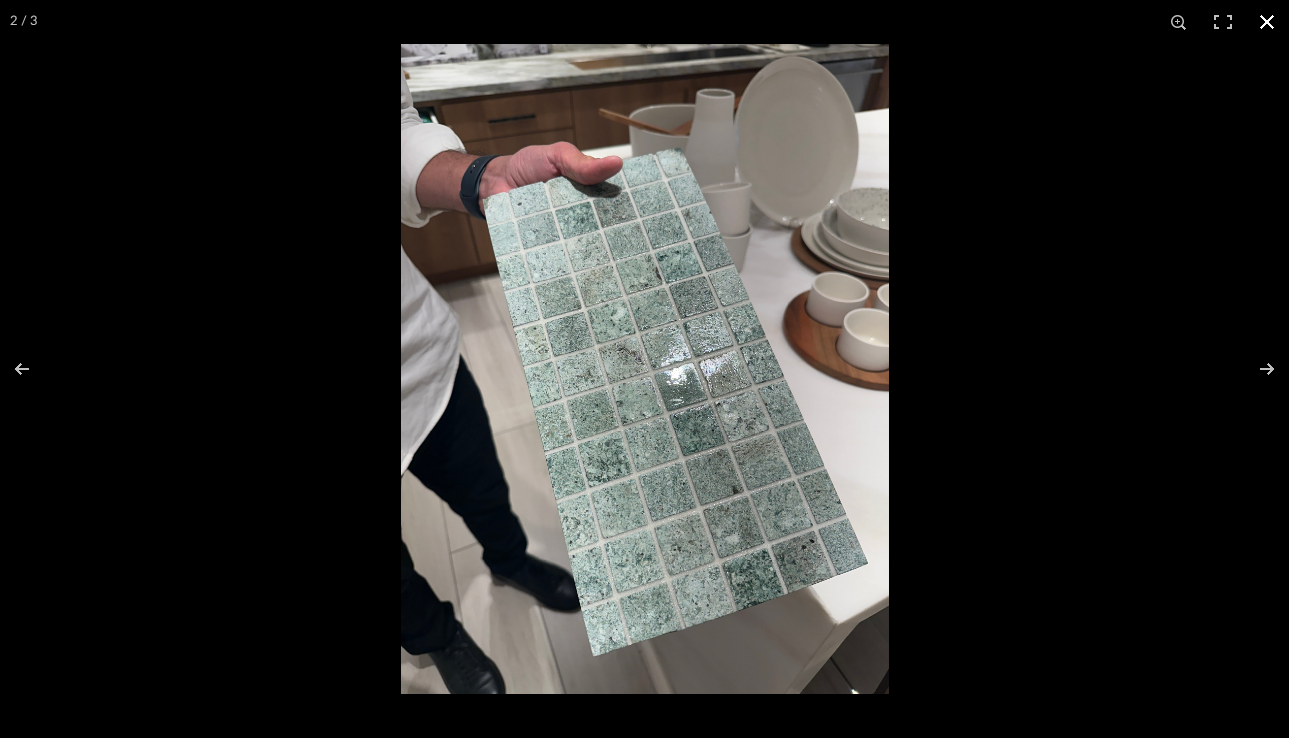 click at bounding box center (1045, 413) 